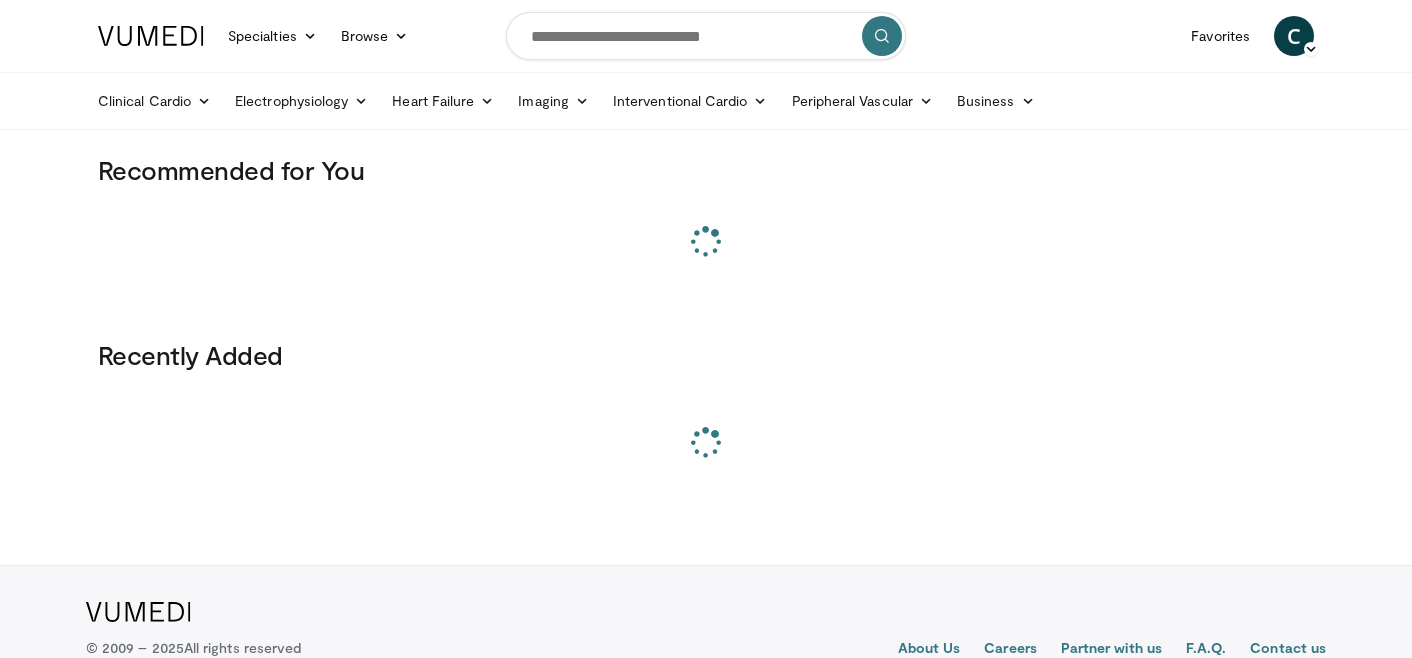 scroll, scrollTop: 0, scrollLeft: 0, axis: both 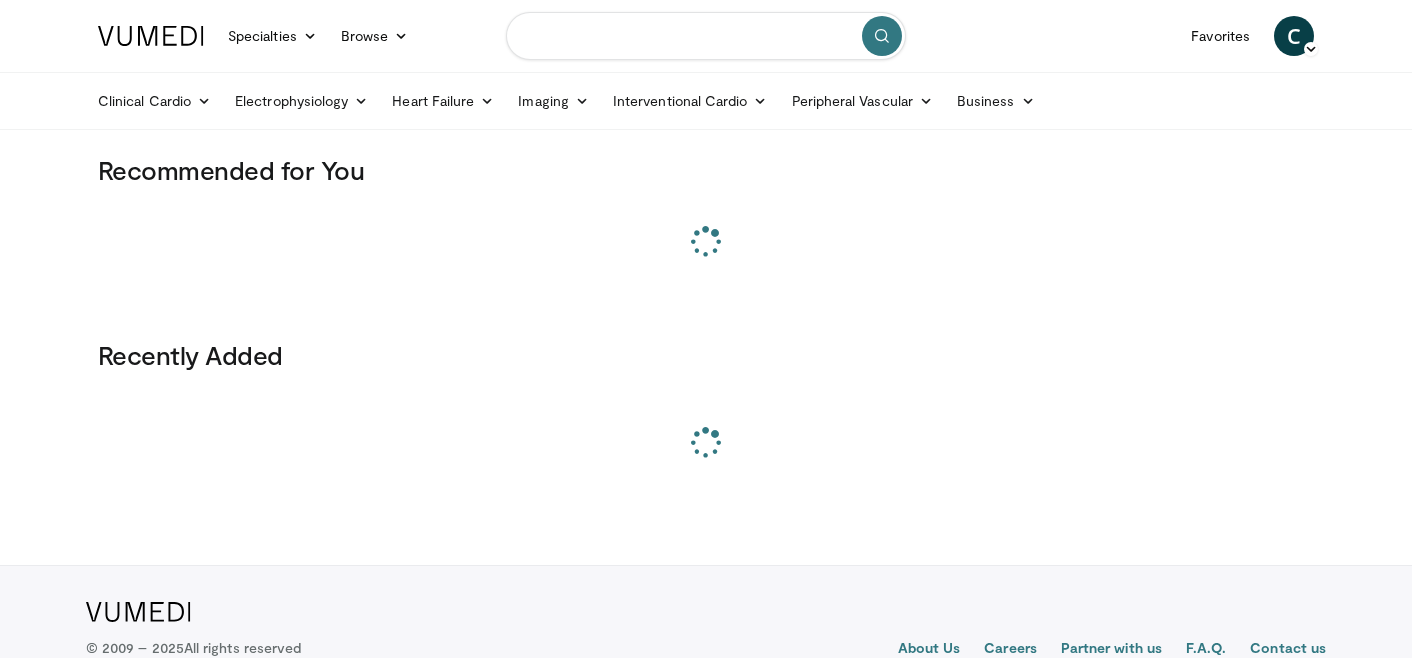 click at bounding box center [706, 36] 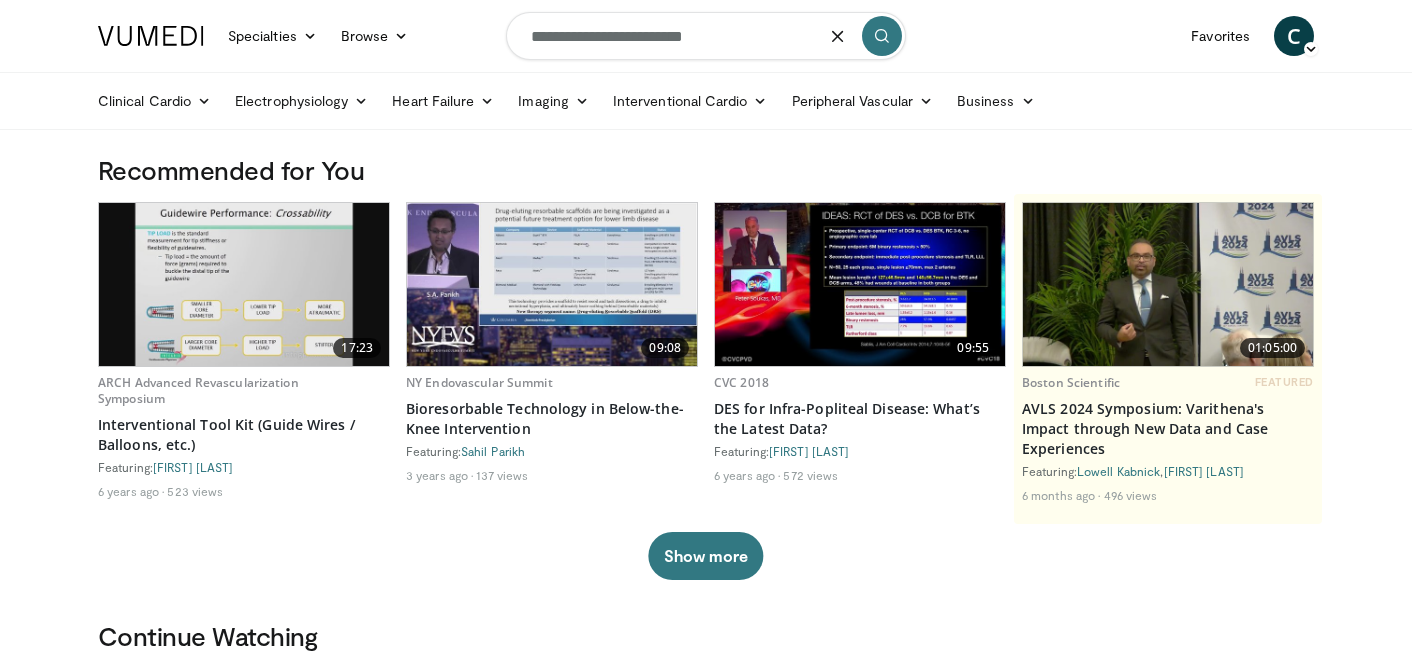 type on "**********" 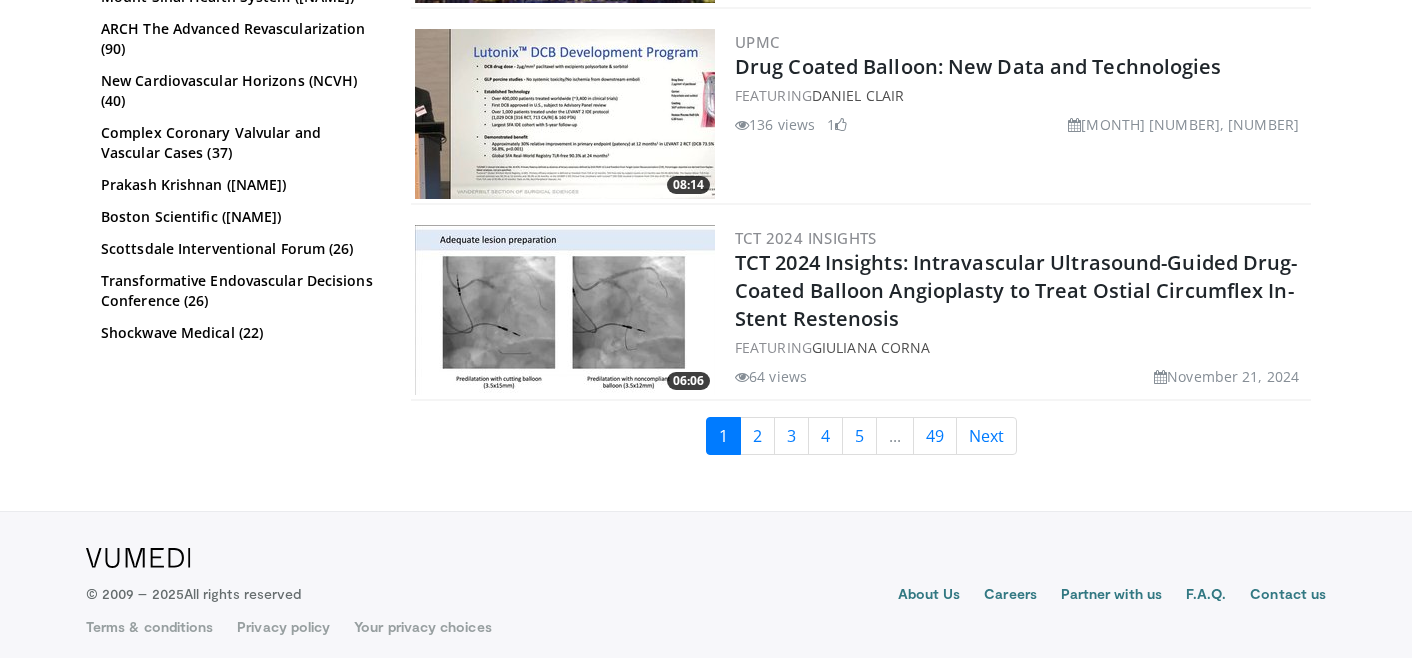 scroll, scrollTop: 5108, scrollLeft: 0, axis: vertical 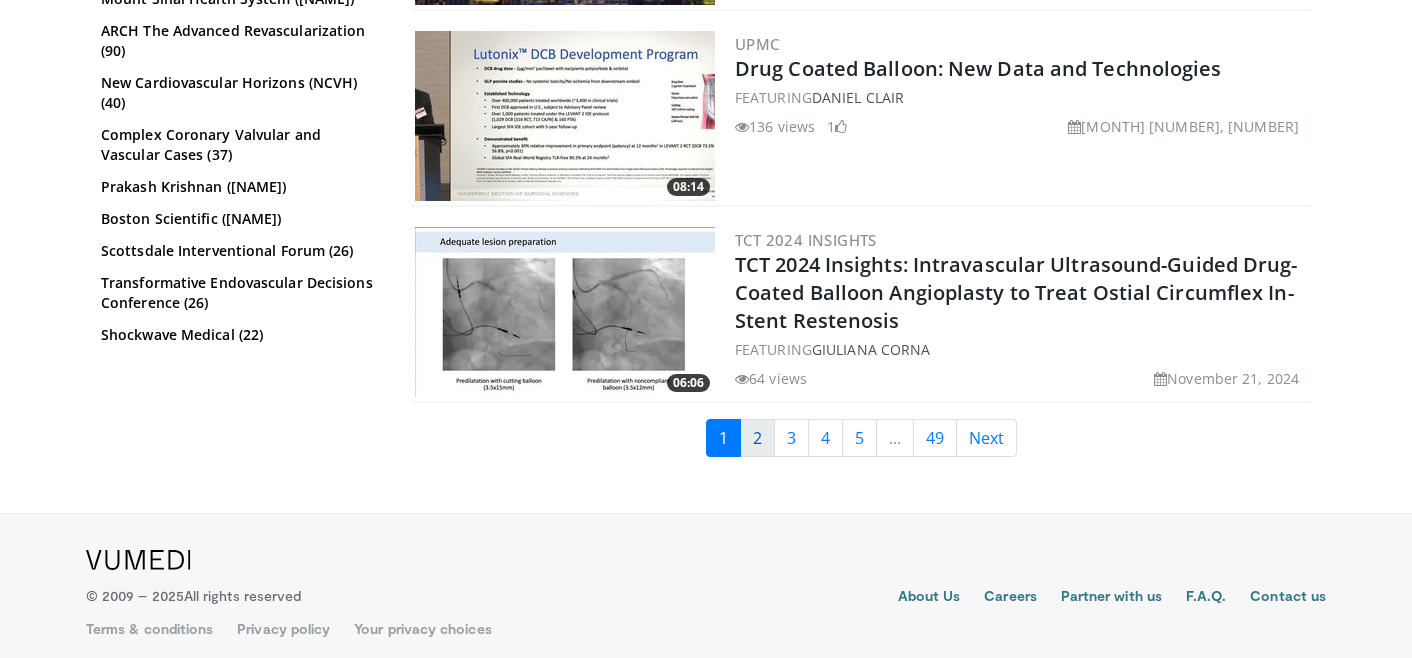 click on "2" at bounding box center (757, 438) 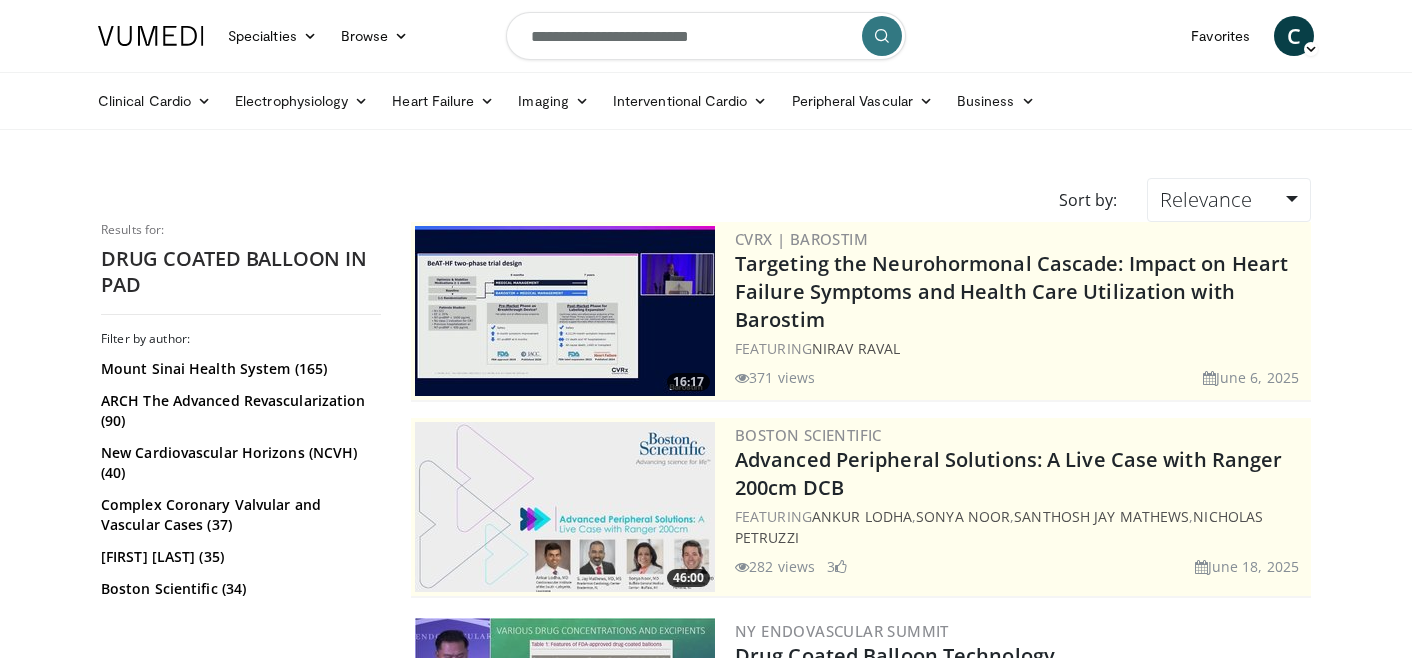 scroll, scrollTop: 0, scrollLeft: 0, axis: both 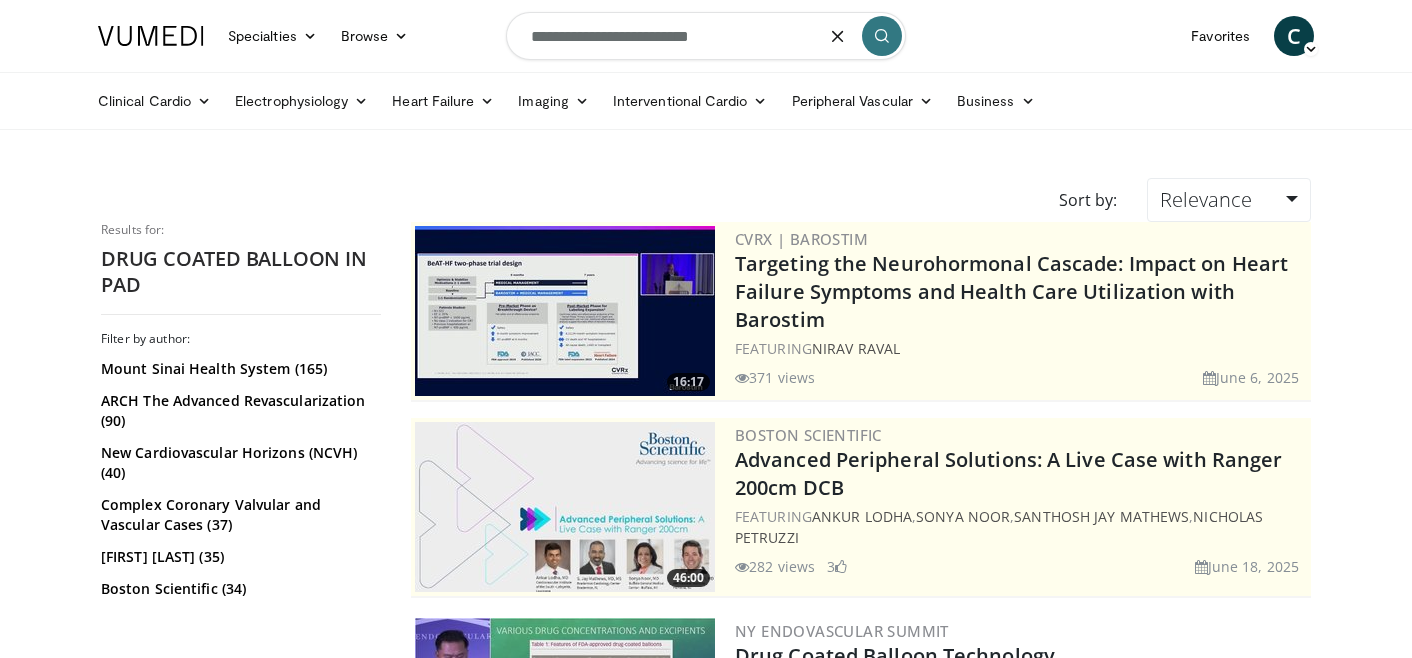 click on "**********" at bounding box center [706, 36] 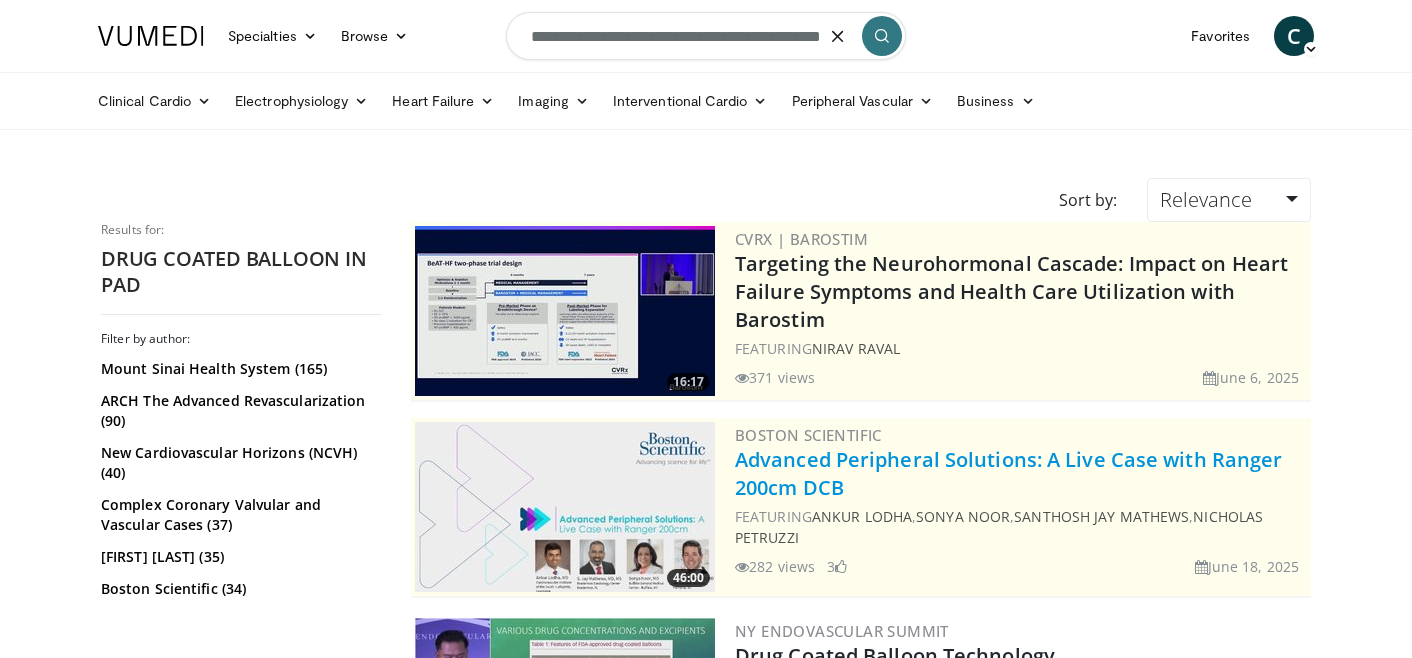 type on "**********" 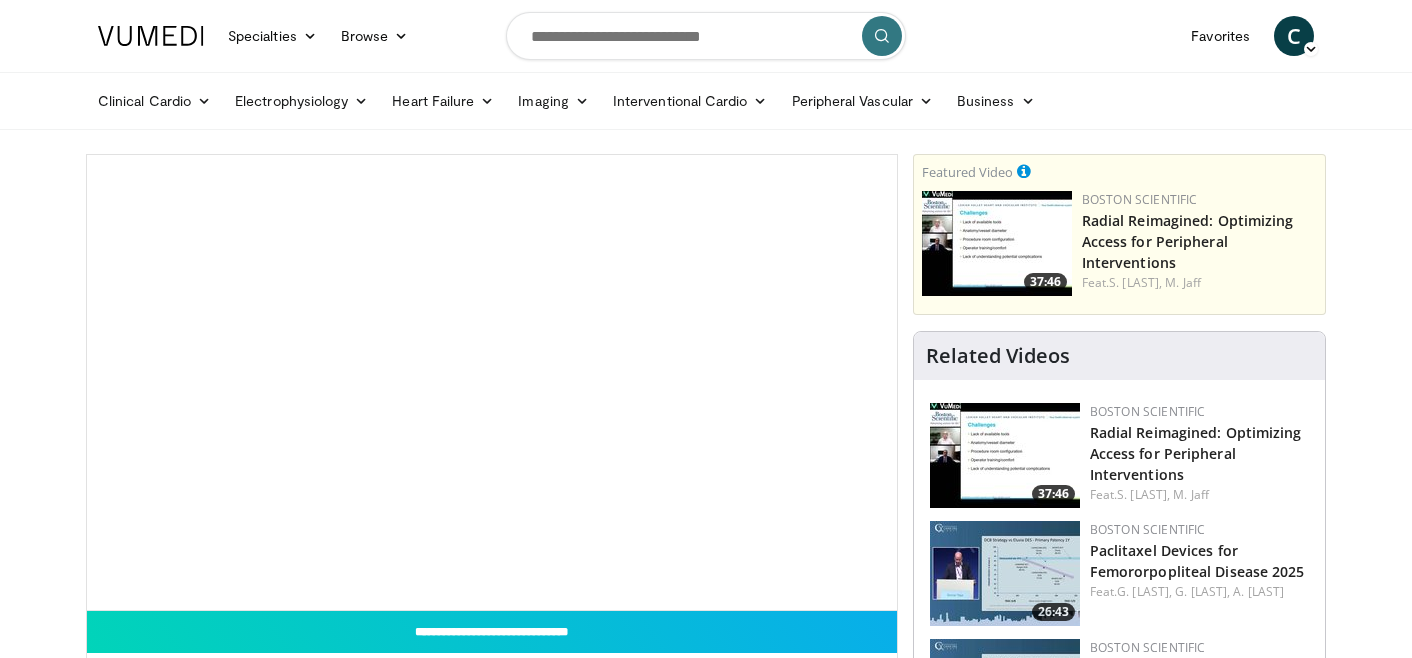 scroll, scrollTop: 0, scrollLeft: 0, axis: both 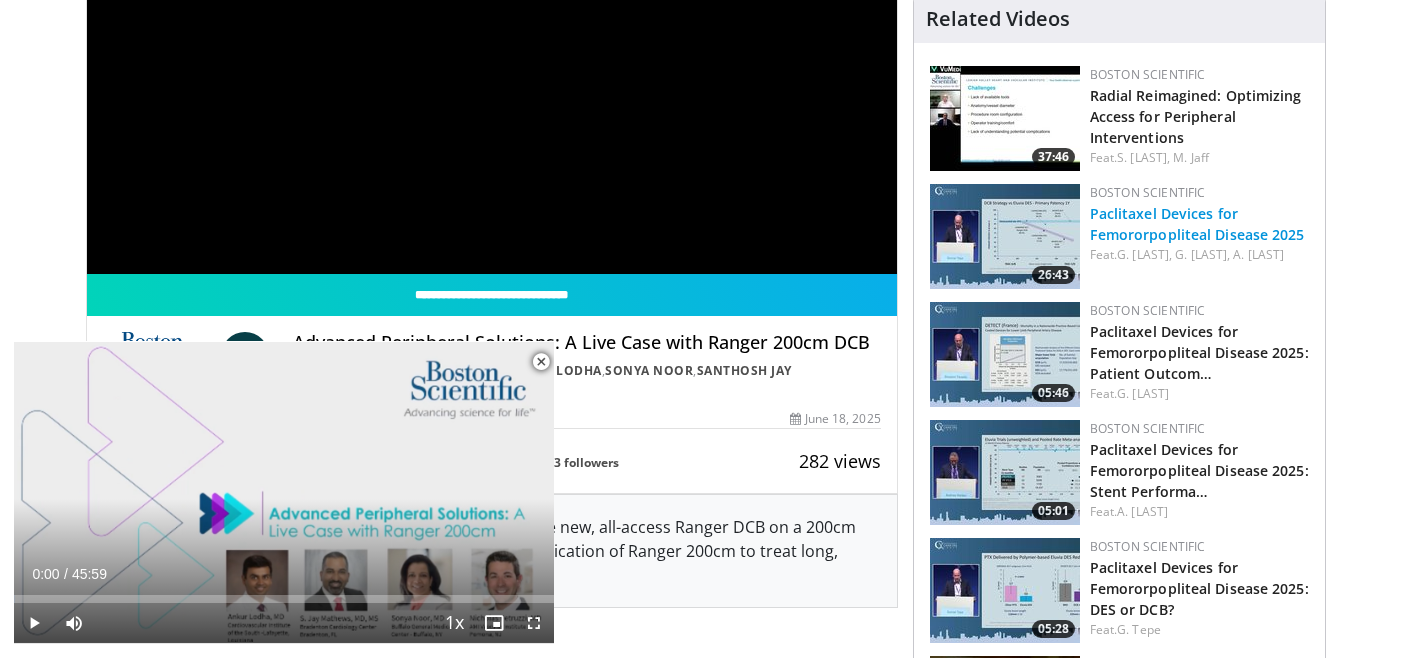 click on "Paclitaxel Devices for Femororpopliteal Disease 2025" at bounding box center (1197, 224) 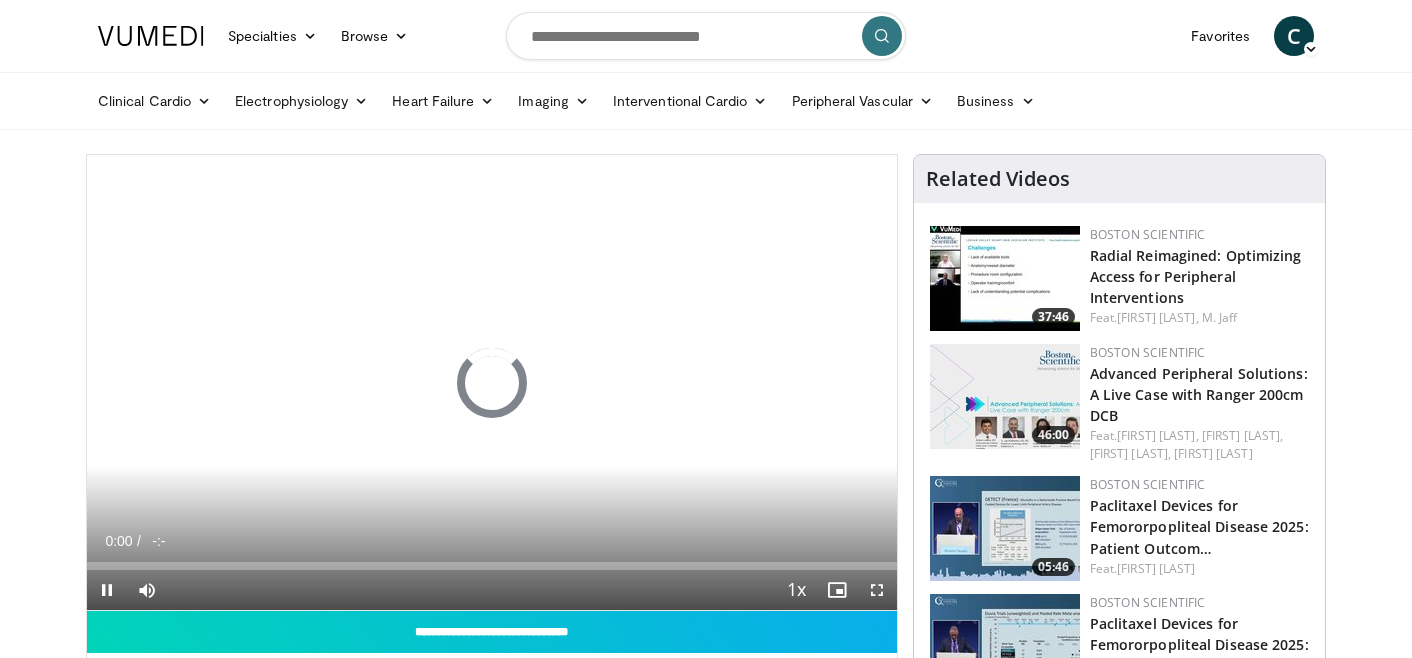 scroll, scrollTop: 0, scrollLeft: 0, axis: both 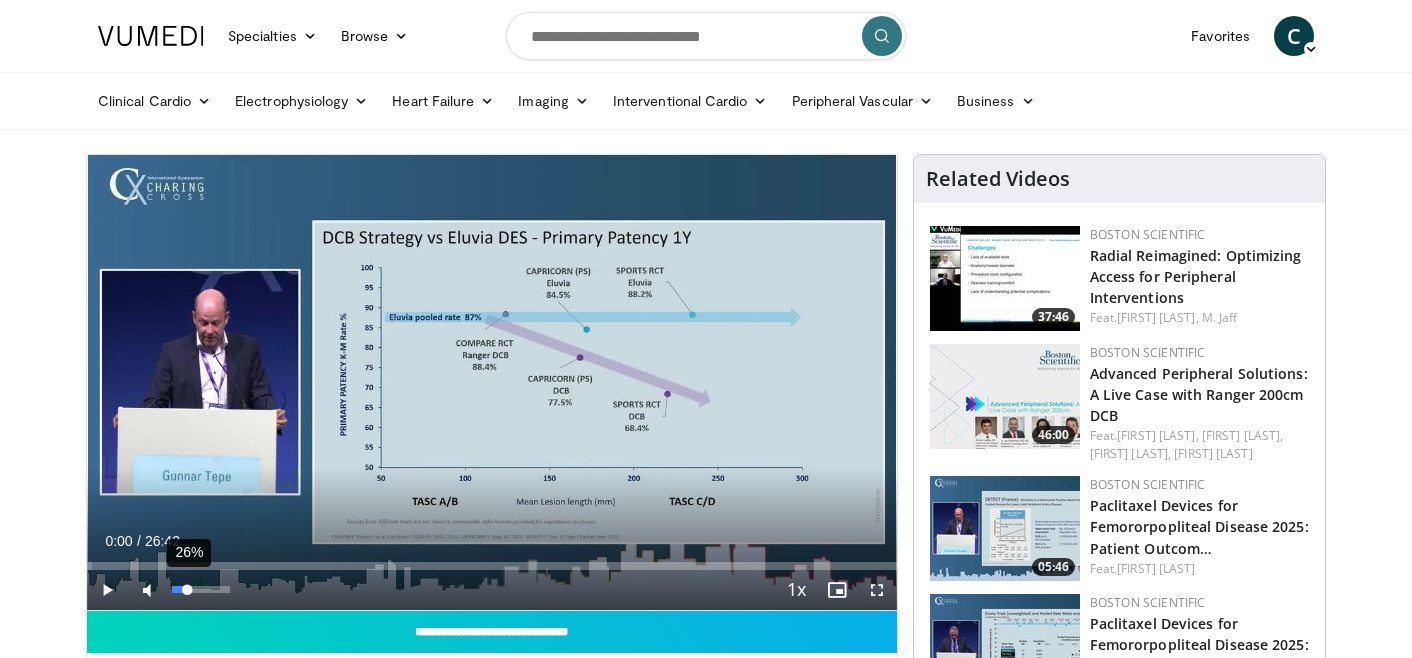 drag, startPoint x: 231, startPoint y: 592, endPoint x: 187, endPoint y: 594, distance: 44.04543 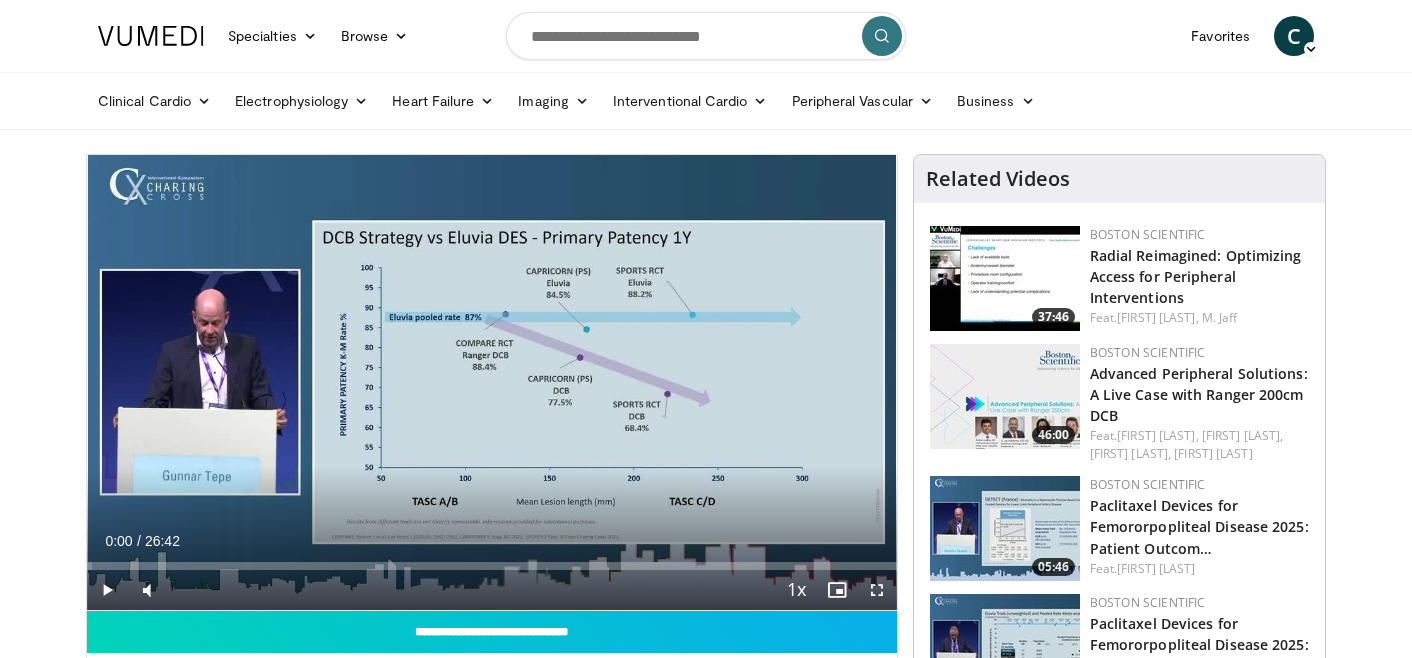 click at bounding box center (107, 590) 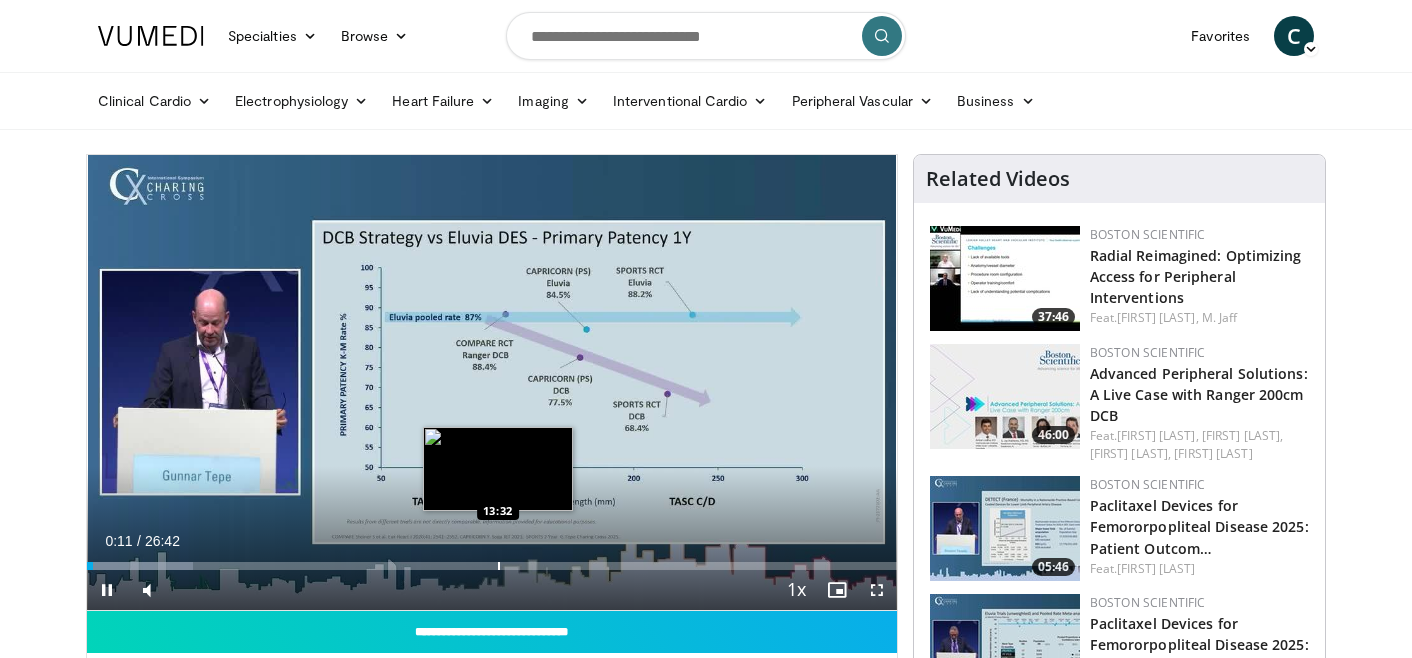 click at bounding box center [499, 566] 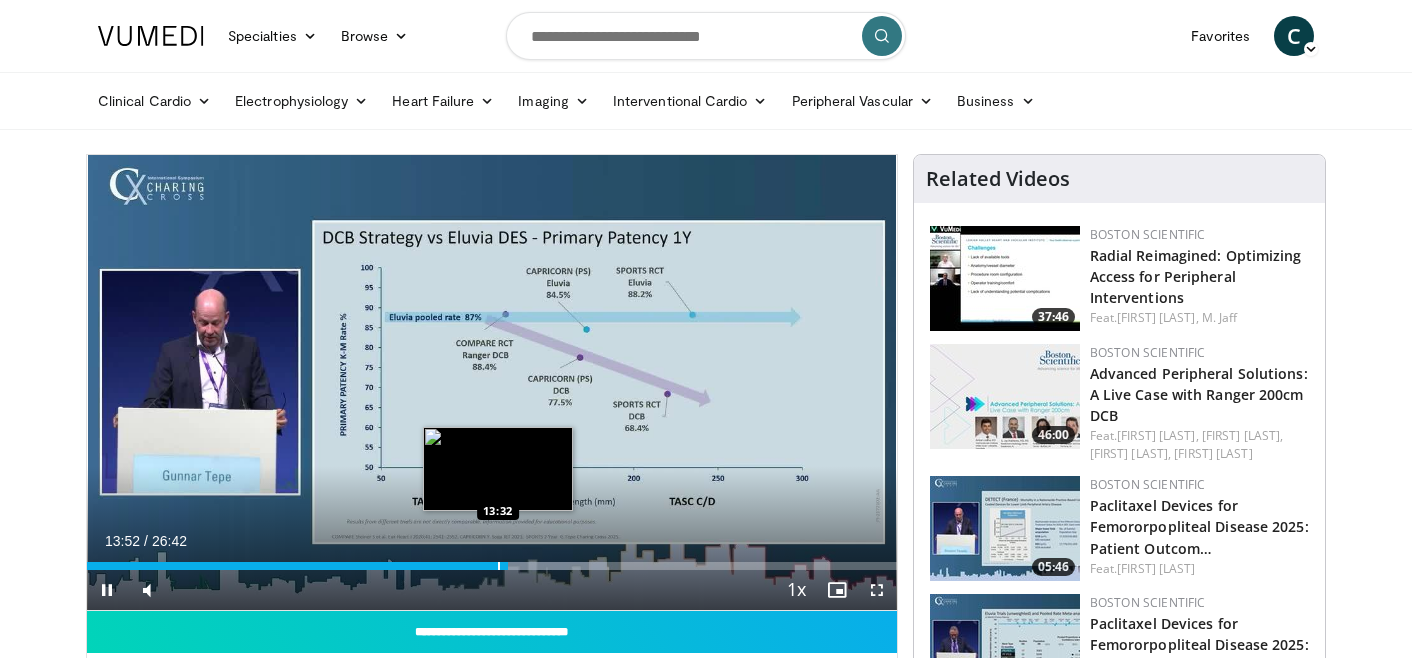 click at bounding box center [499, 566] 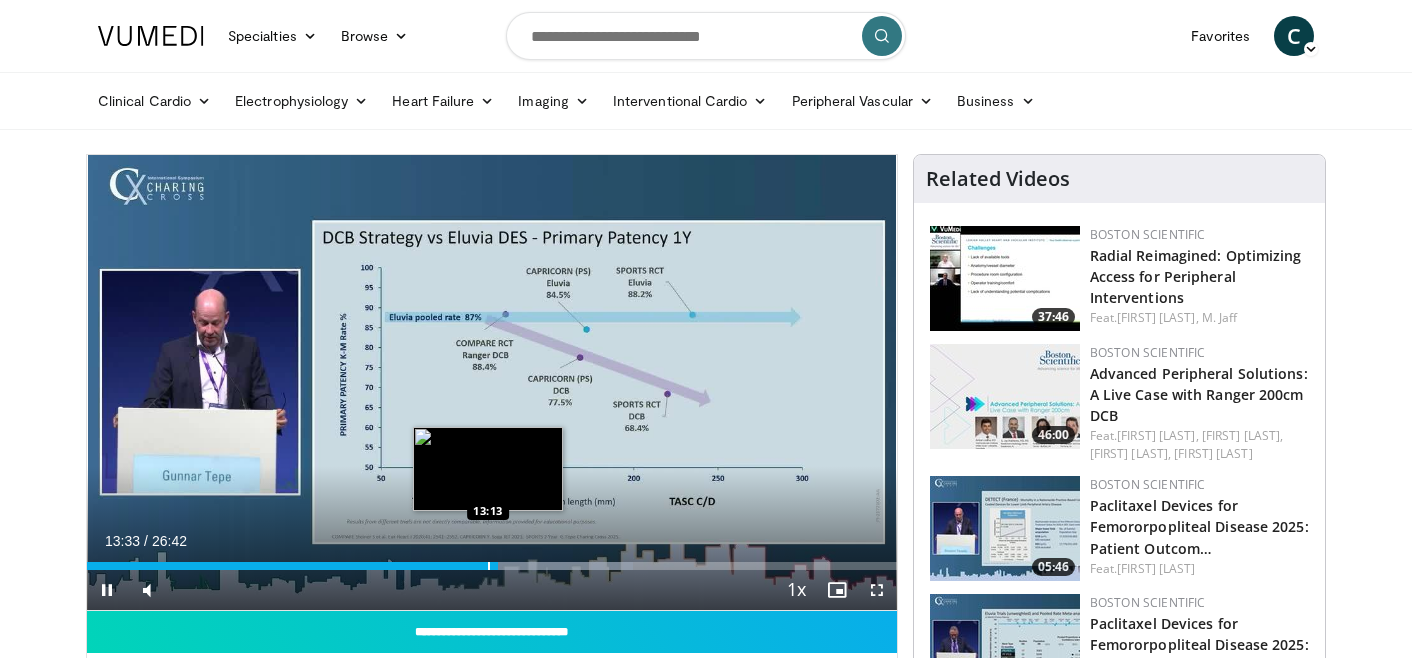 click at bounding box center (489, 566) 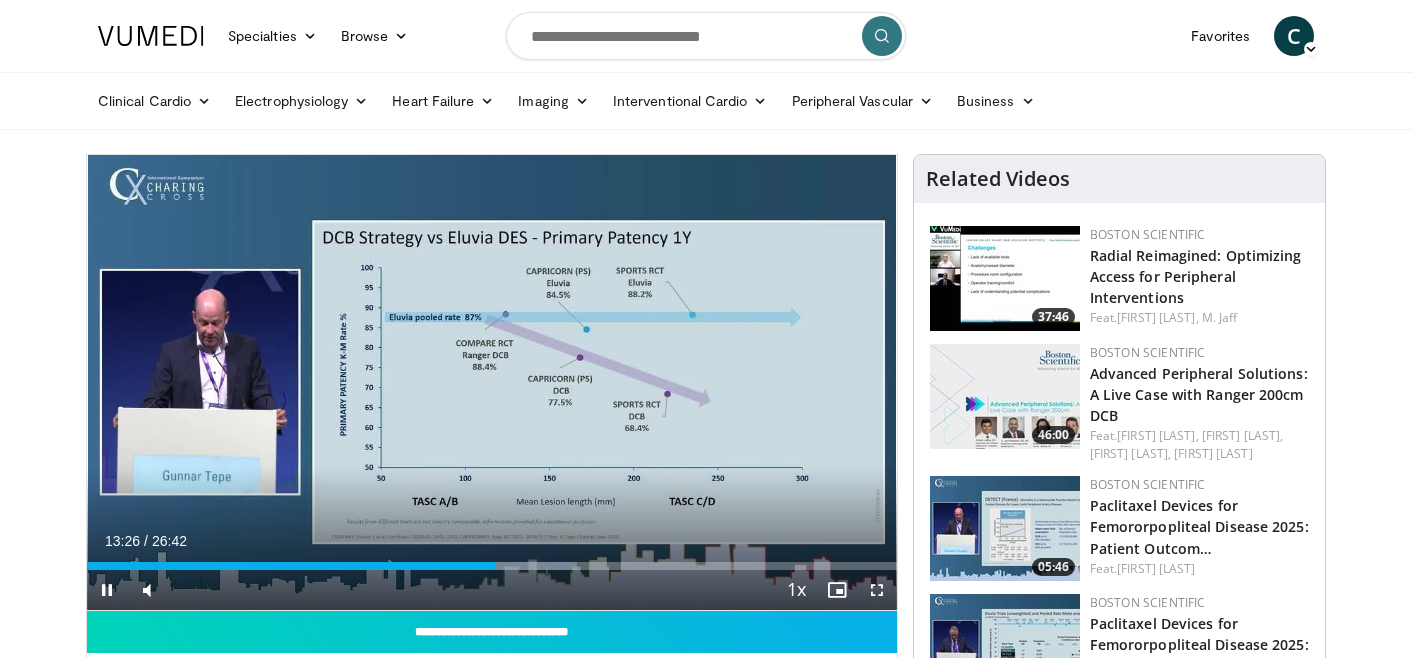 click at bounding box center [107, 590] 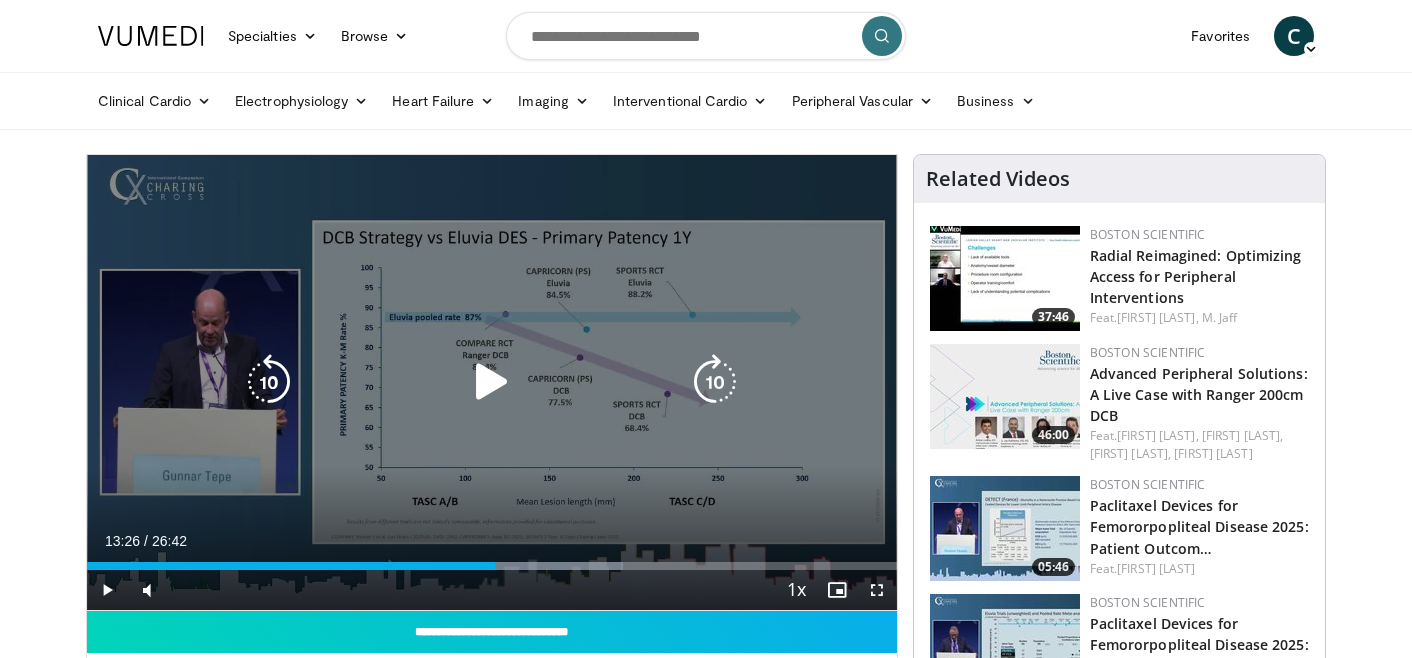 click at bounding box center [492, 382] 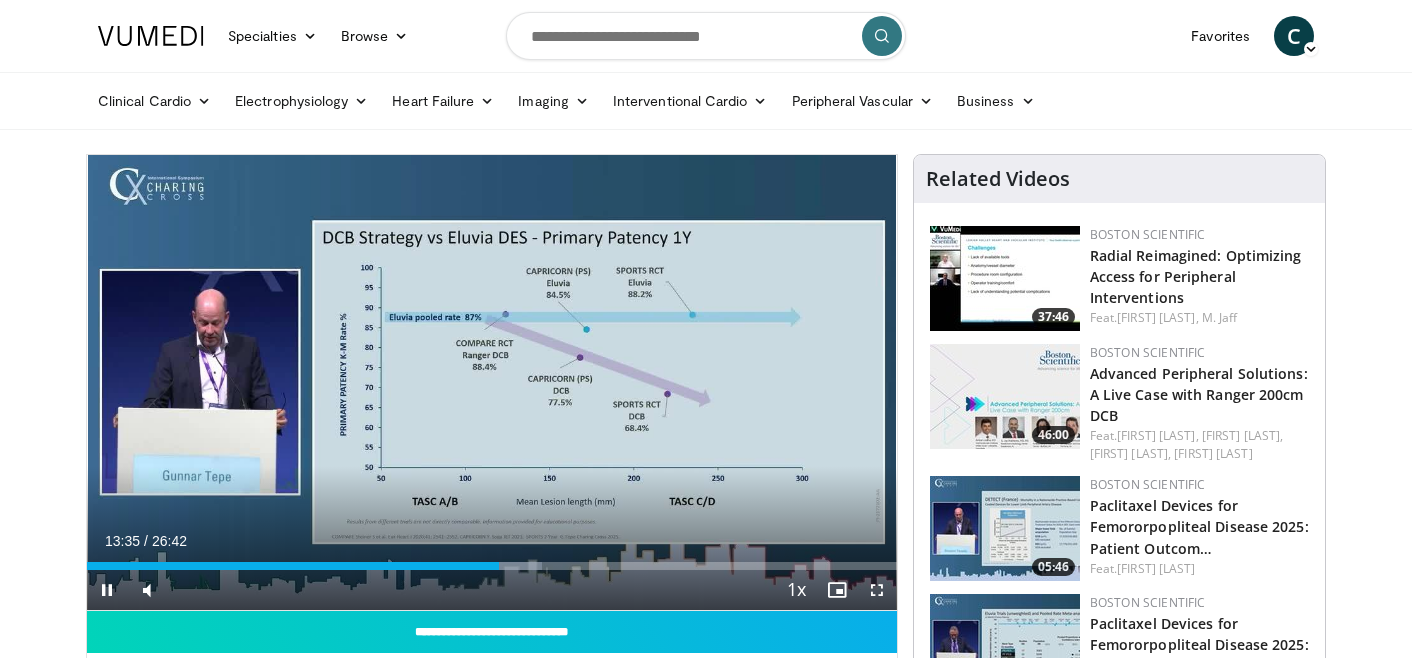 click at bounding box center (107, 590) 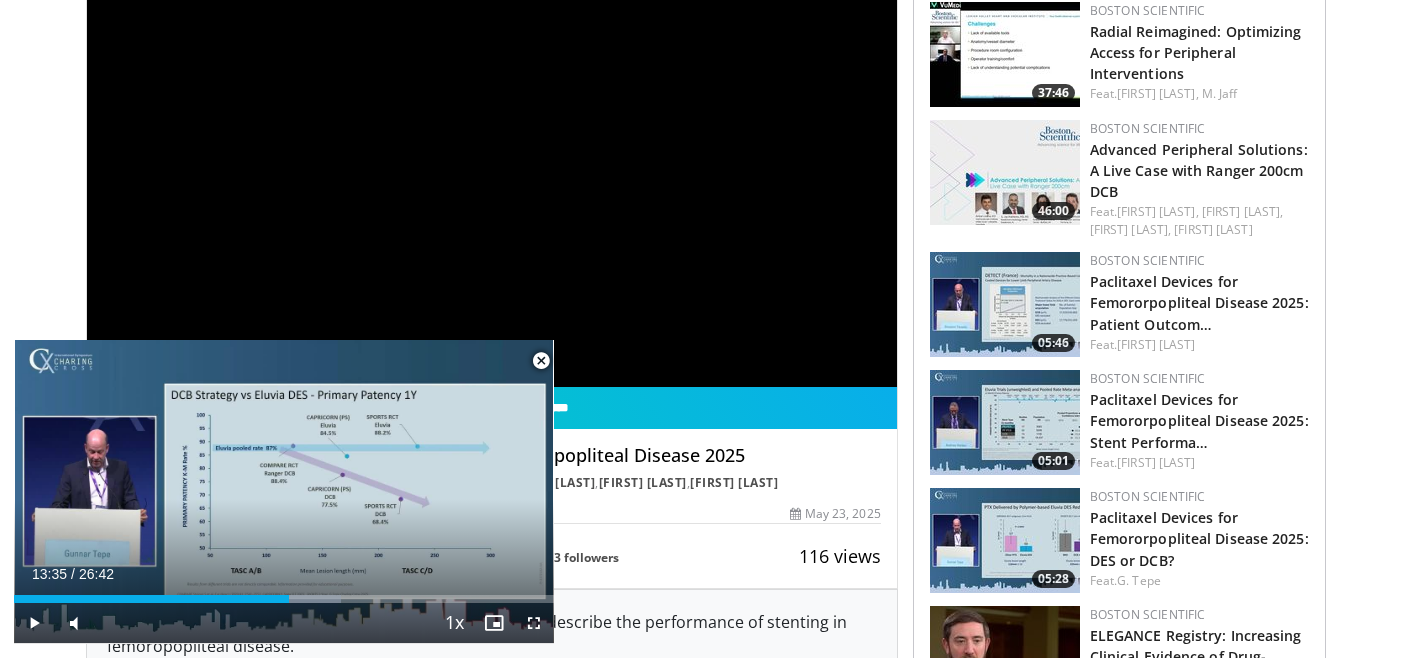 scroll, scrollTop: 374, scrollLeft: 0, axis: vertical 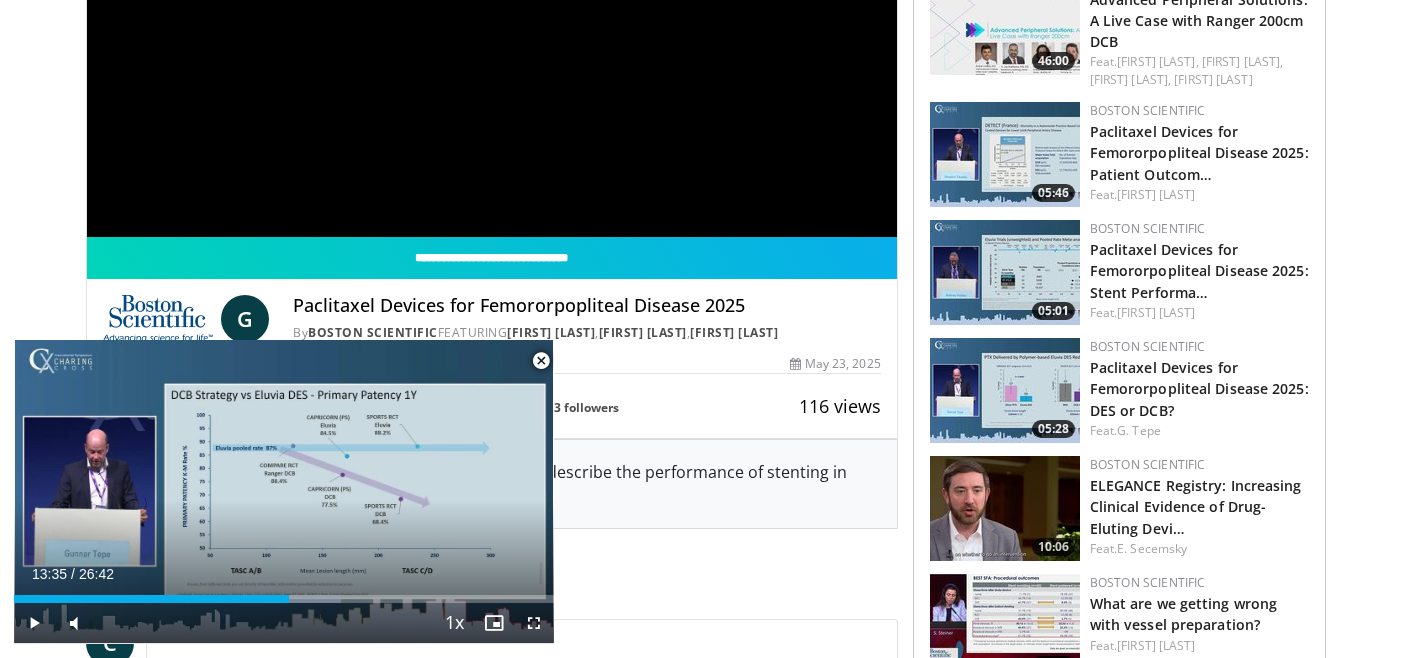 click on "**********" at bounding box center (499, 1062) 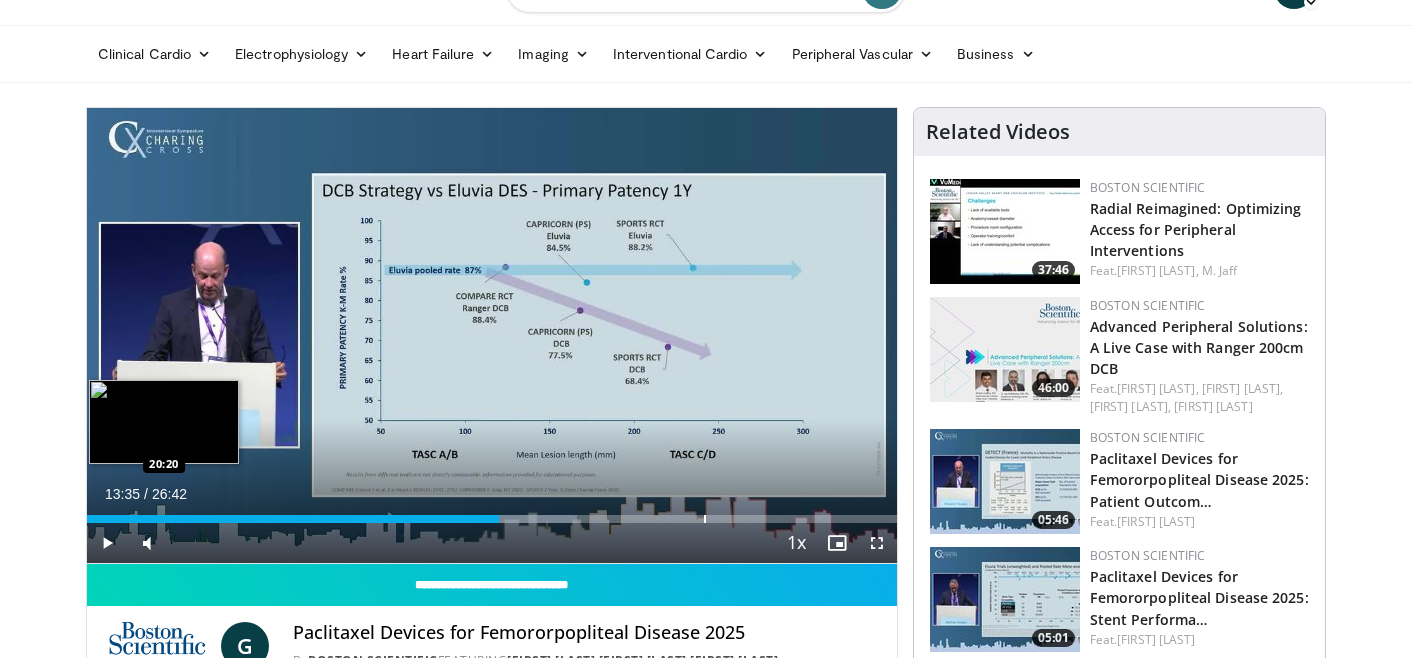 scroll, scrollTop: 77, scrollLeft: 0, axis: vertical 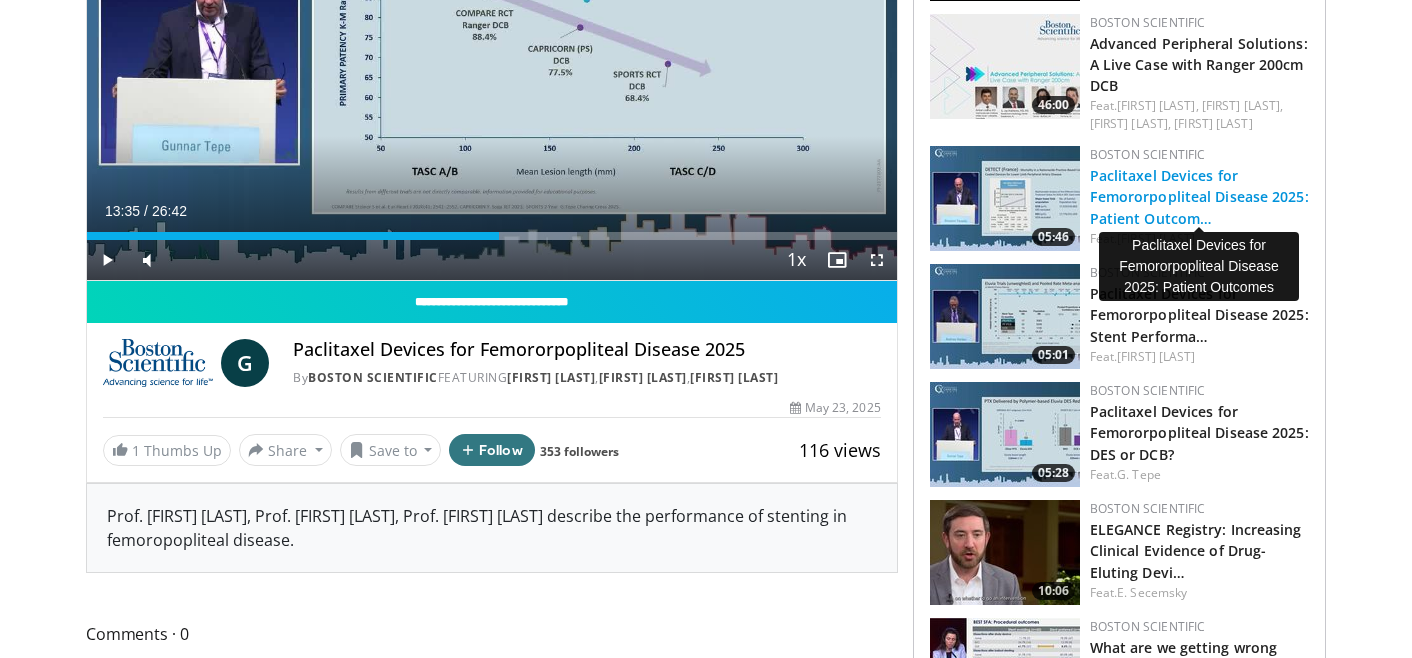 click on "Paclitaxel Devices for Femororpopliteal Disease 2025: Patient Outcom…" at bounding box center (1199, 196) 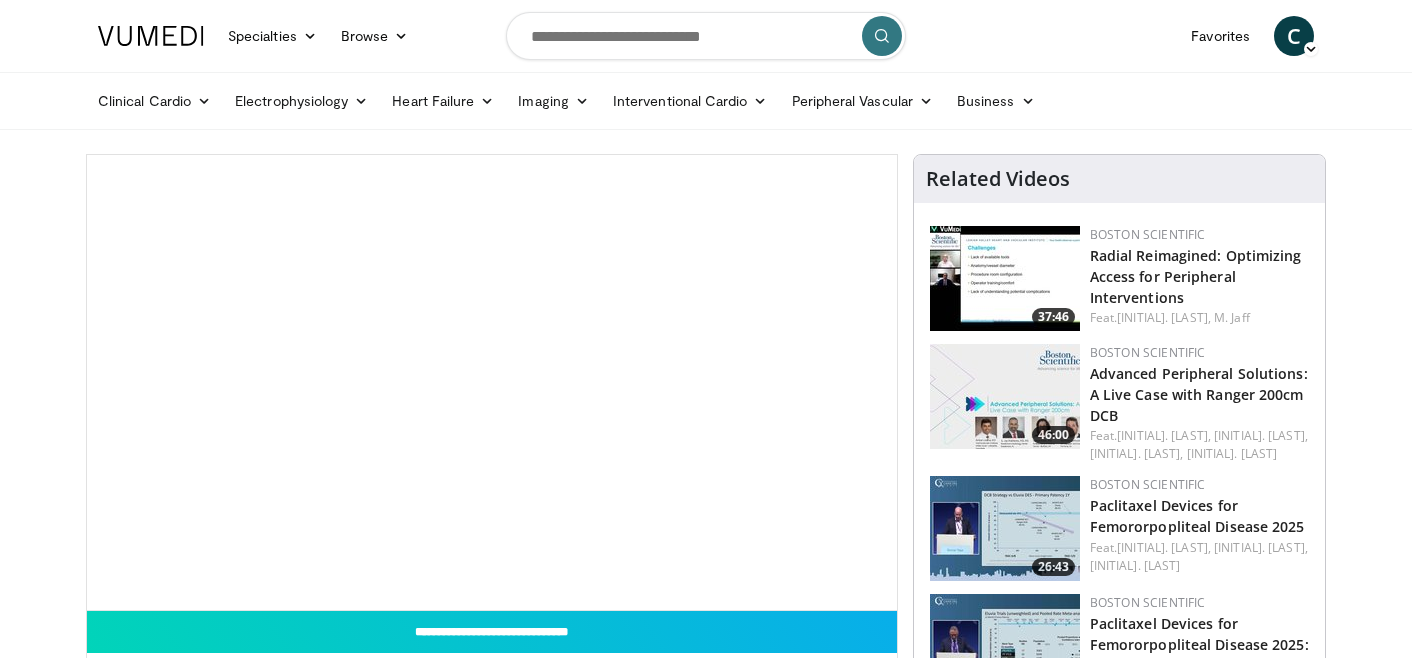 scroll, scrollTop: 0, scrollLeft: 0, axis: both 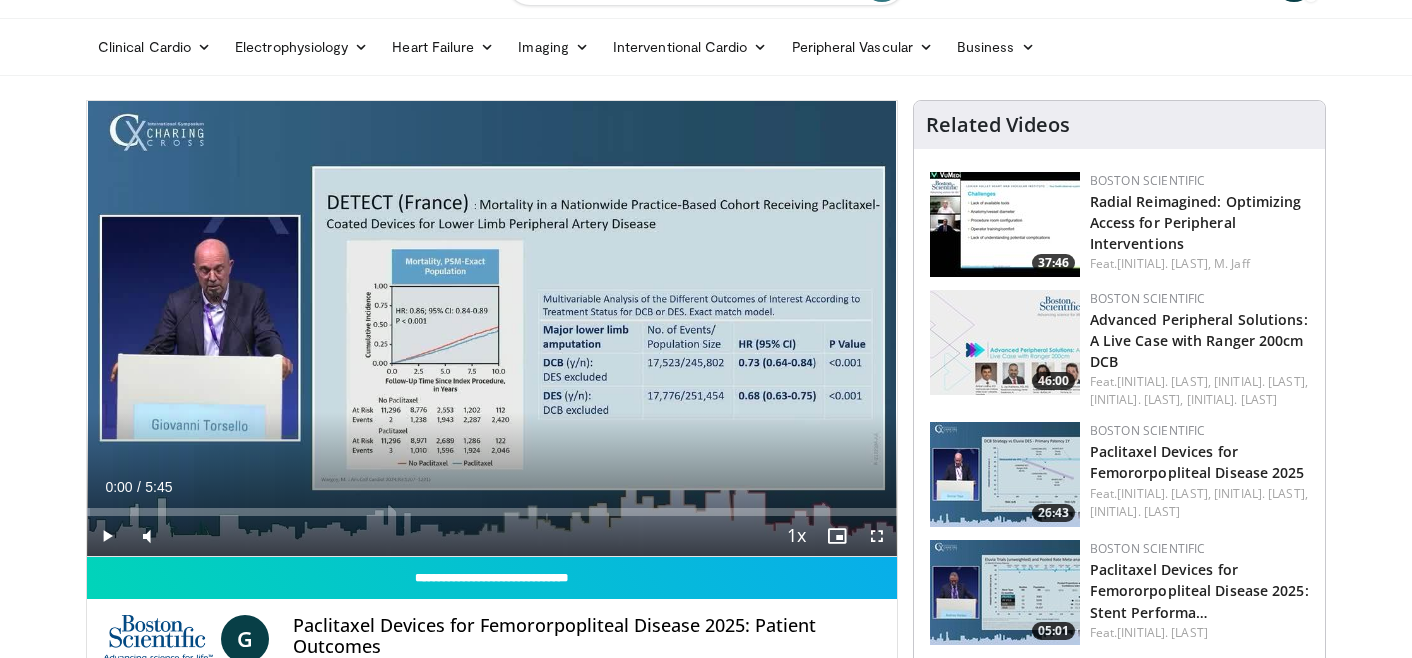 click at bounding box center (107, 536) 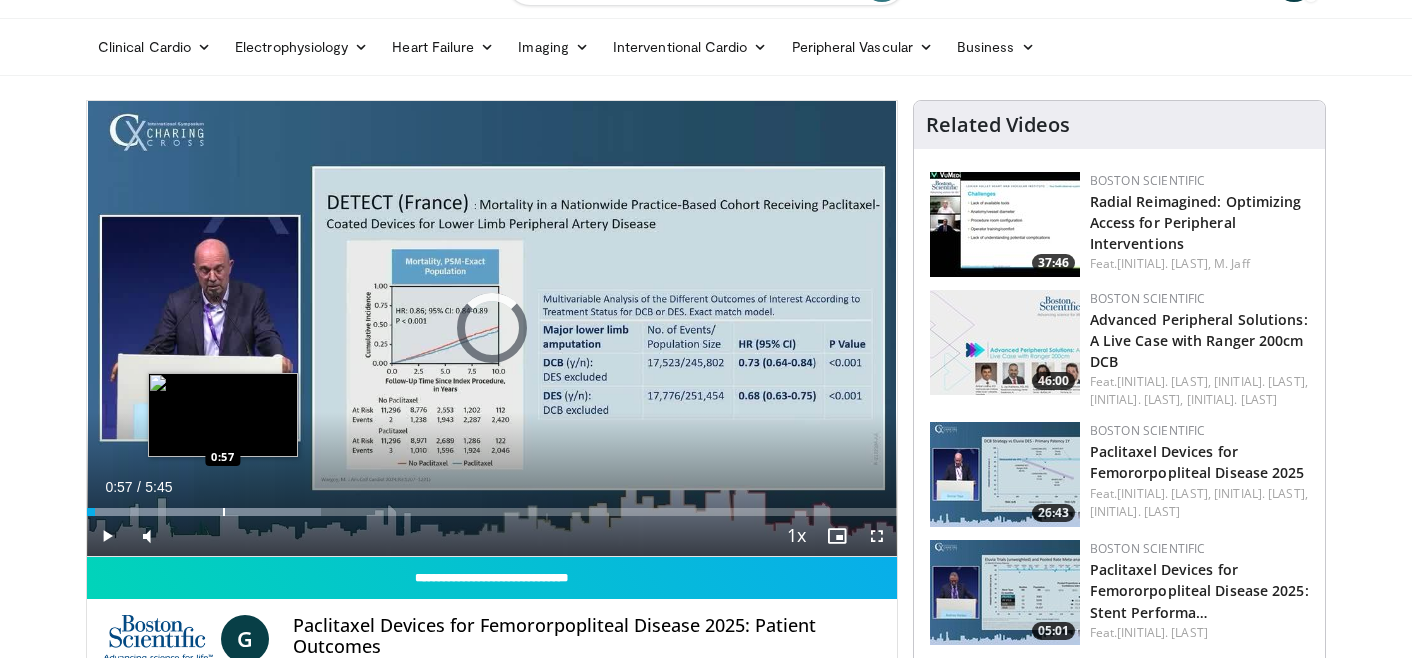 click on "Loaded :  28.96% 0:03 0:57" at bounding box center [492, 506] 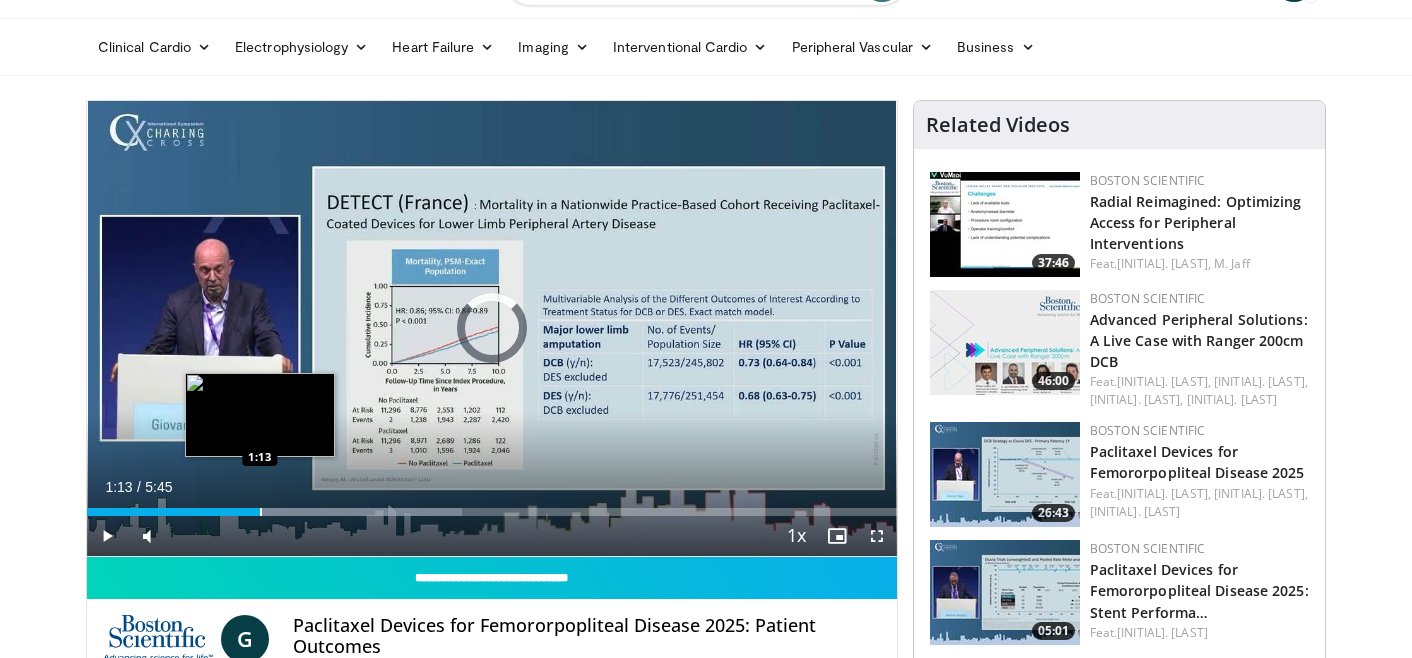click on "Loaded :  46.34% 1:13 1:13" at bounding box center [492, 506] 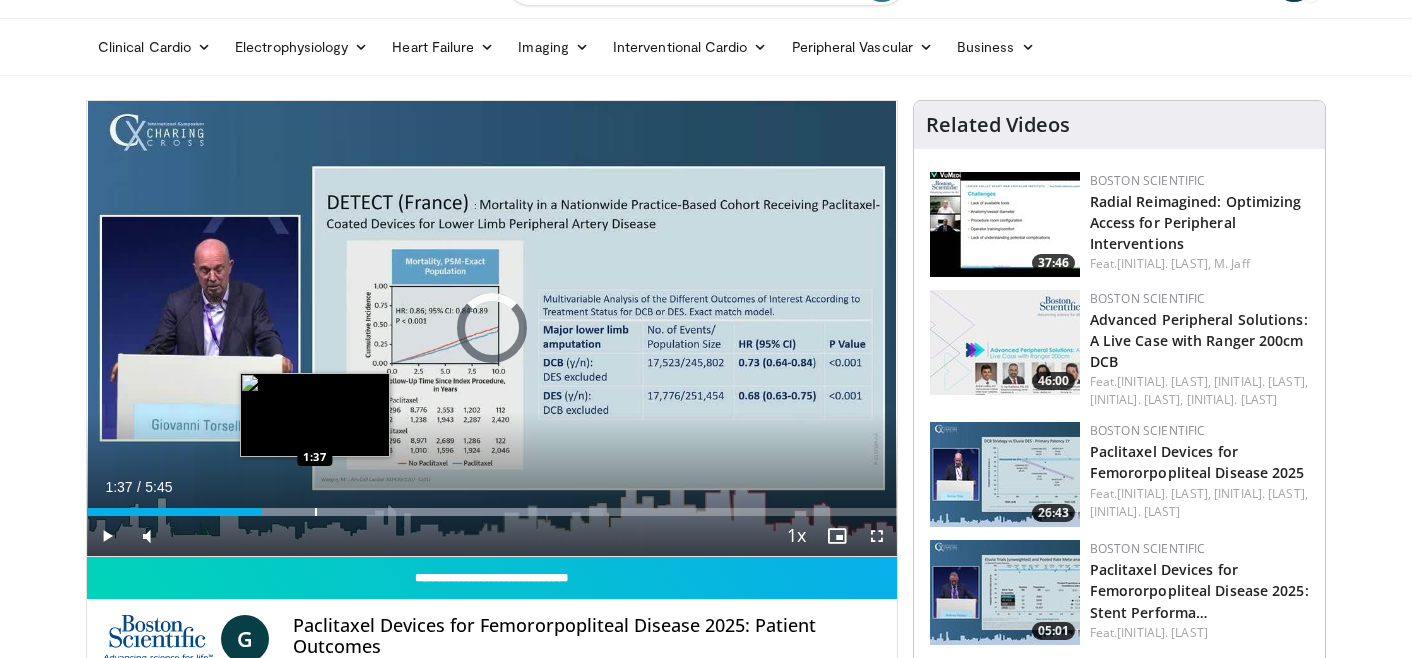 click at bounding box center [316, 512] 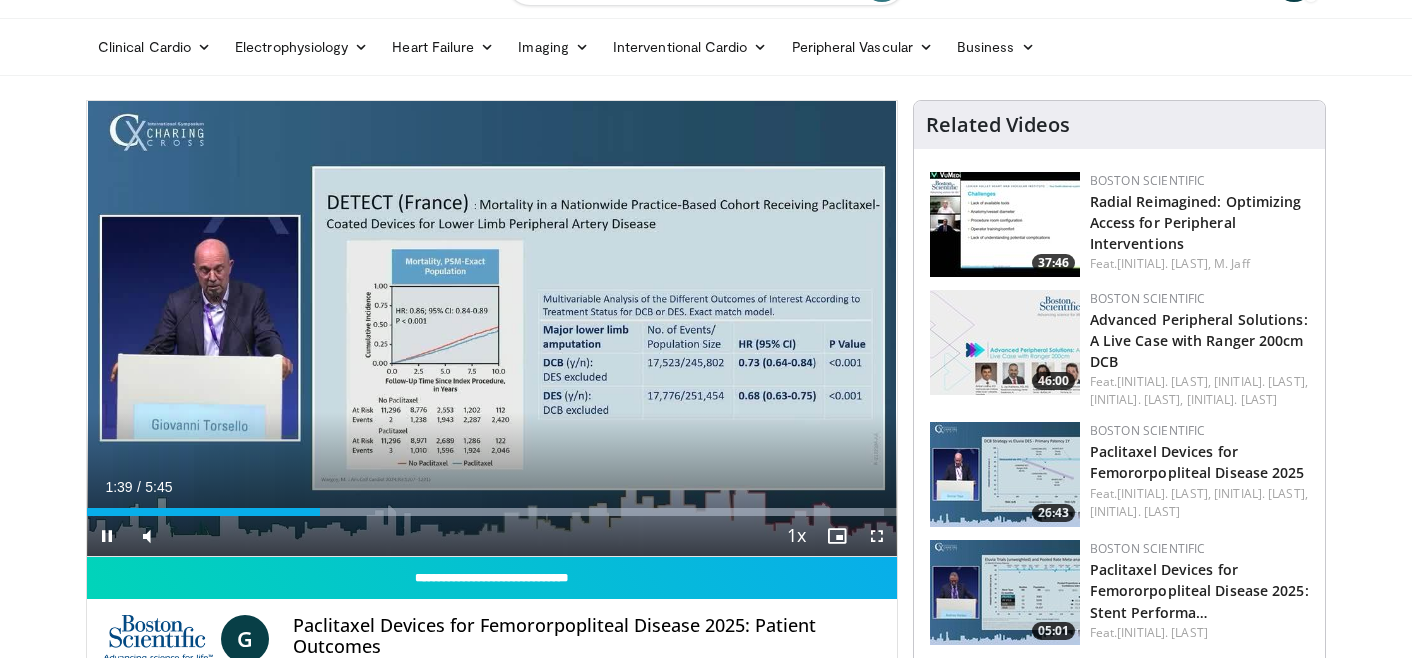 click at bounding box center [107, 536] 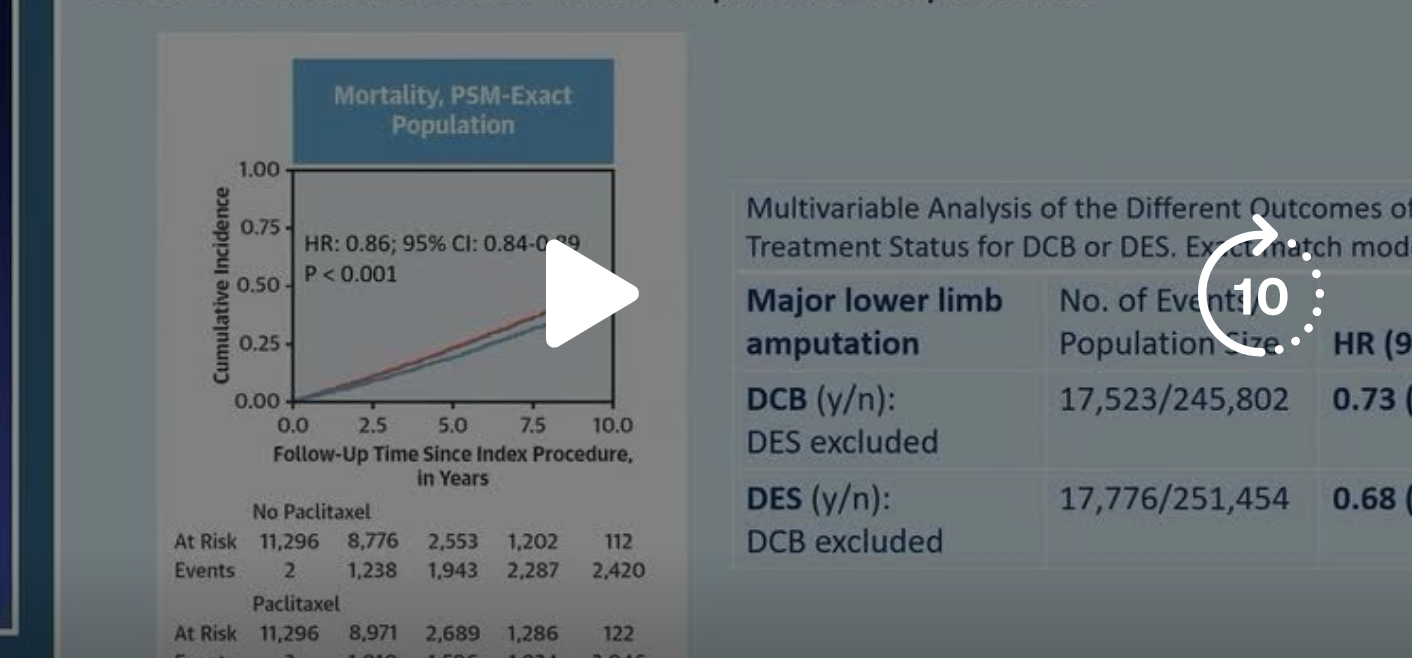 click on "10 seconds
Tap to unmute" at bounding box center (492, 328) 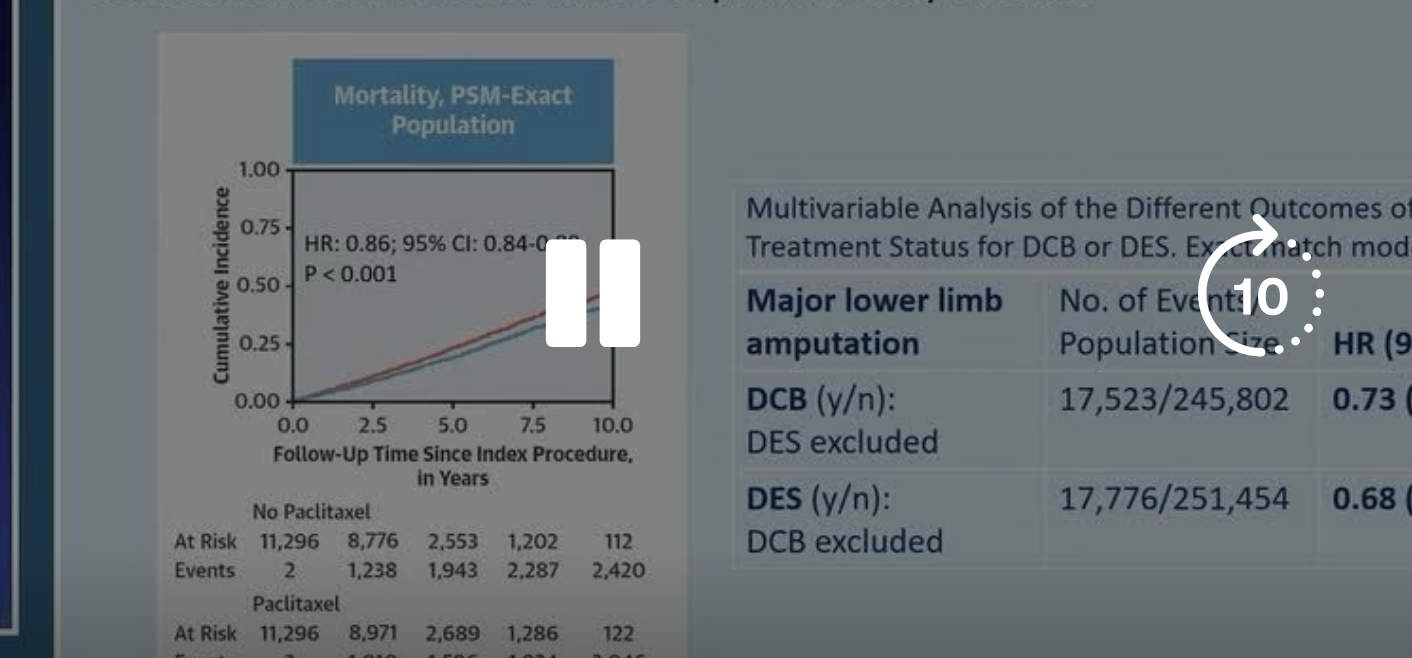 click at bounding box center [492, 328] 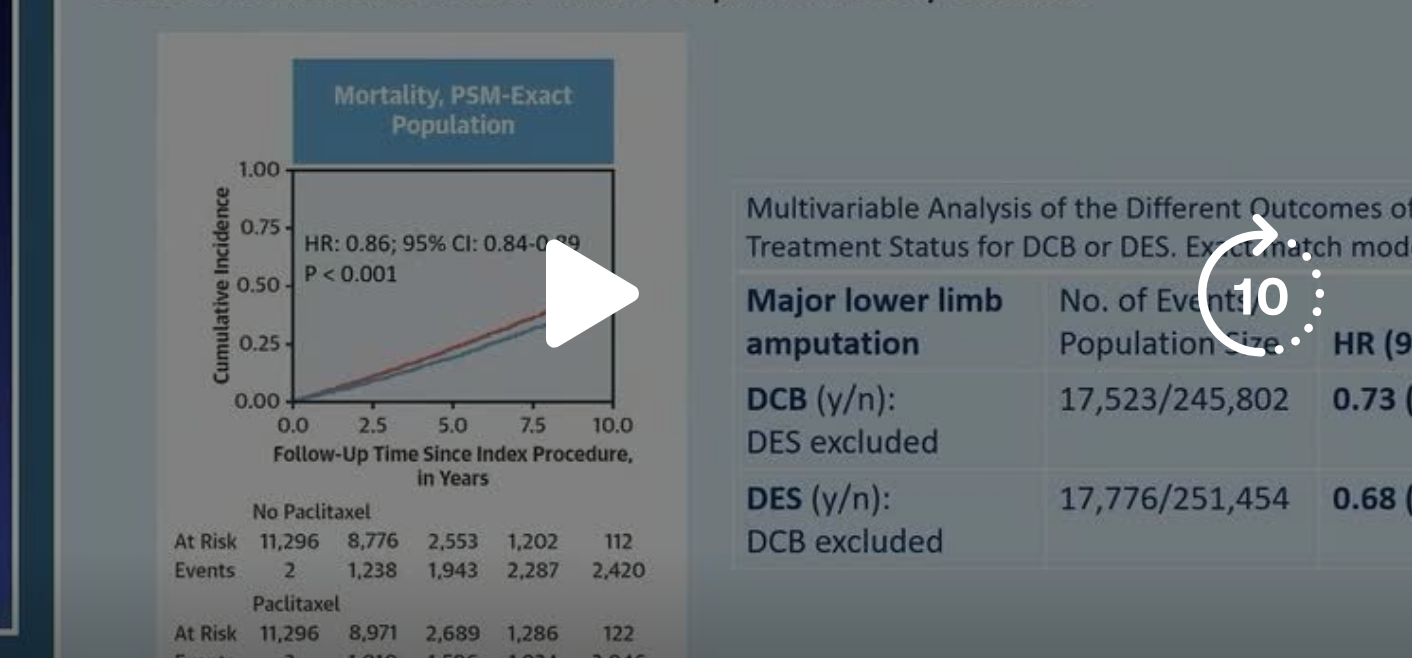 scroll, scrollTop: 0, scrollLeft: 0, axis: both 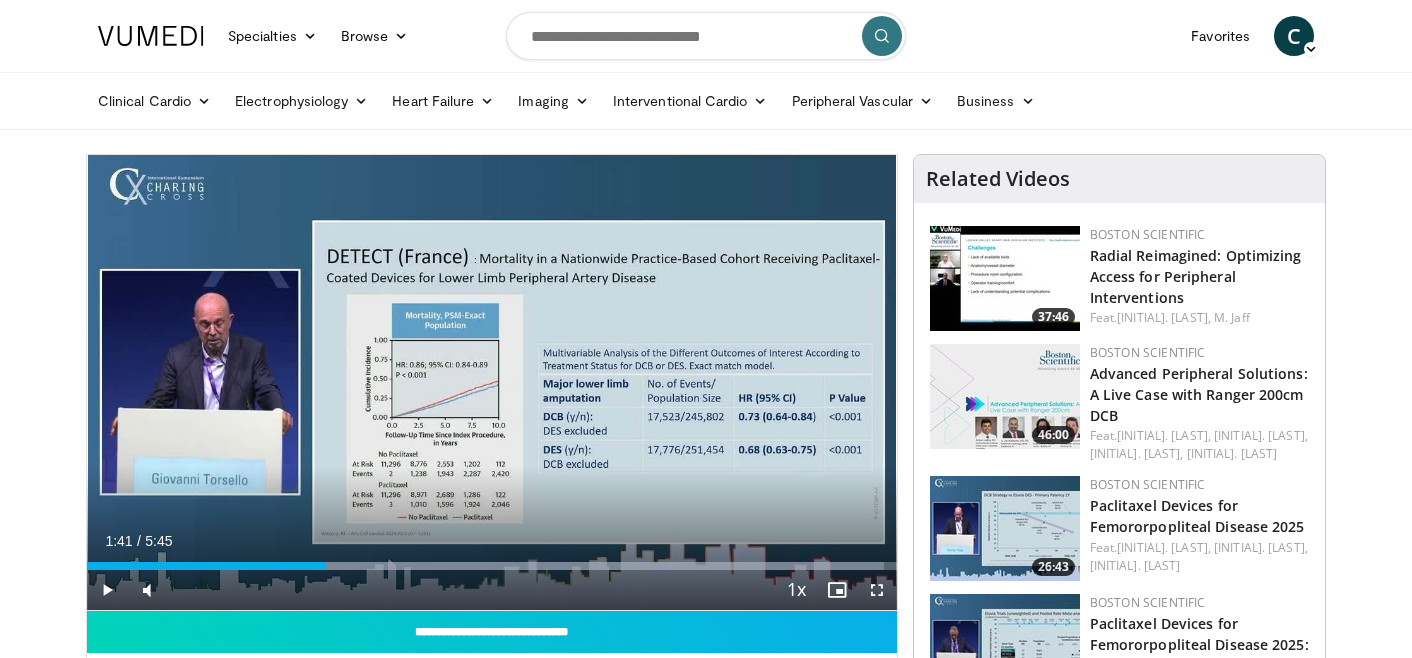 click at bounding box center [107, 590] 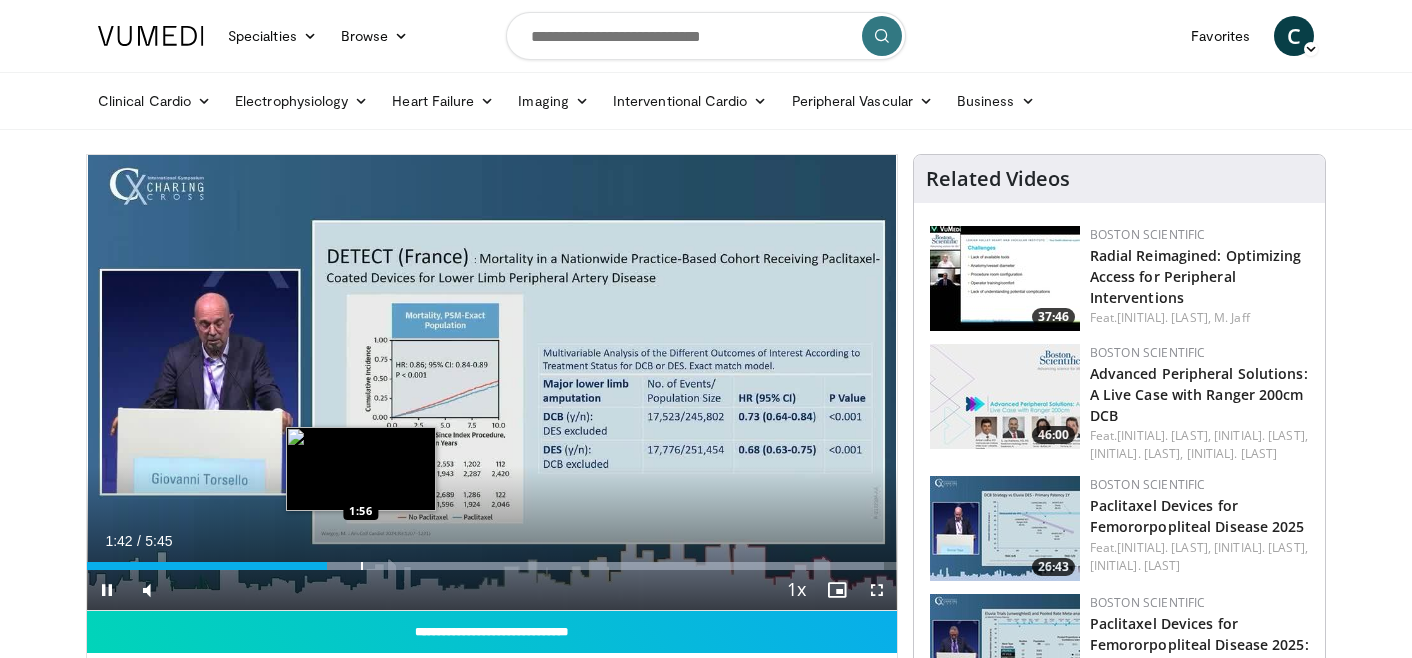 click at bounding box center [362, 566] 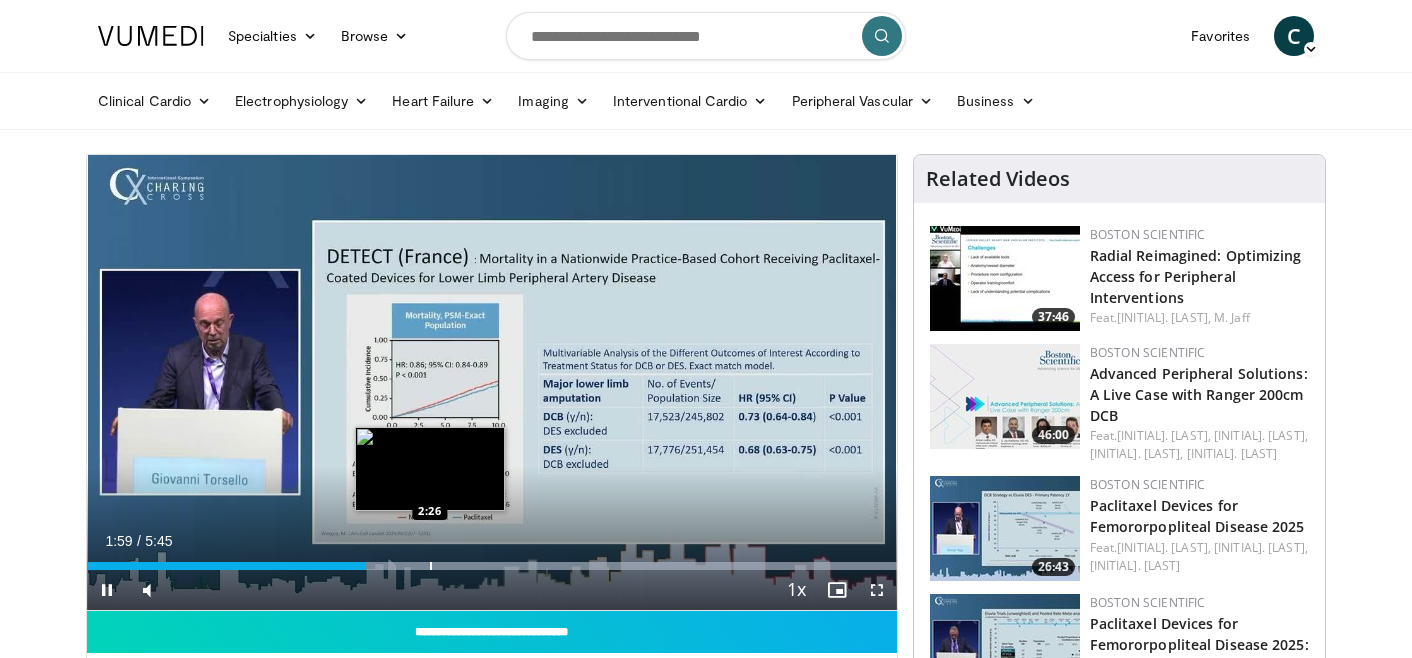 click on "Loaded :  99.98% 1:59 2:26" at bounding box center (492, 560) 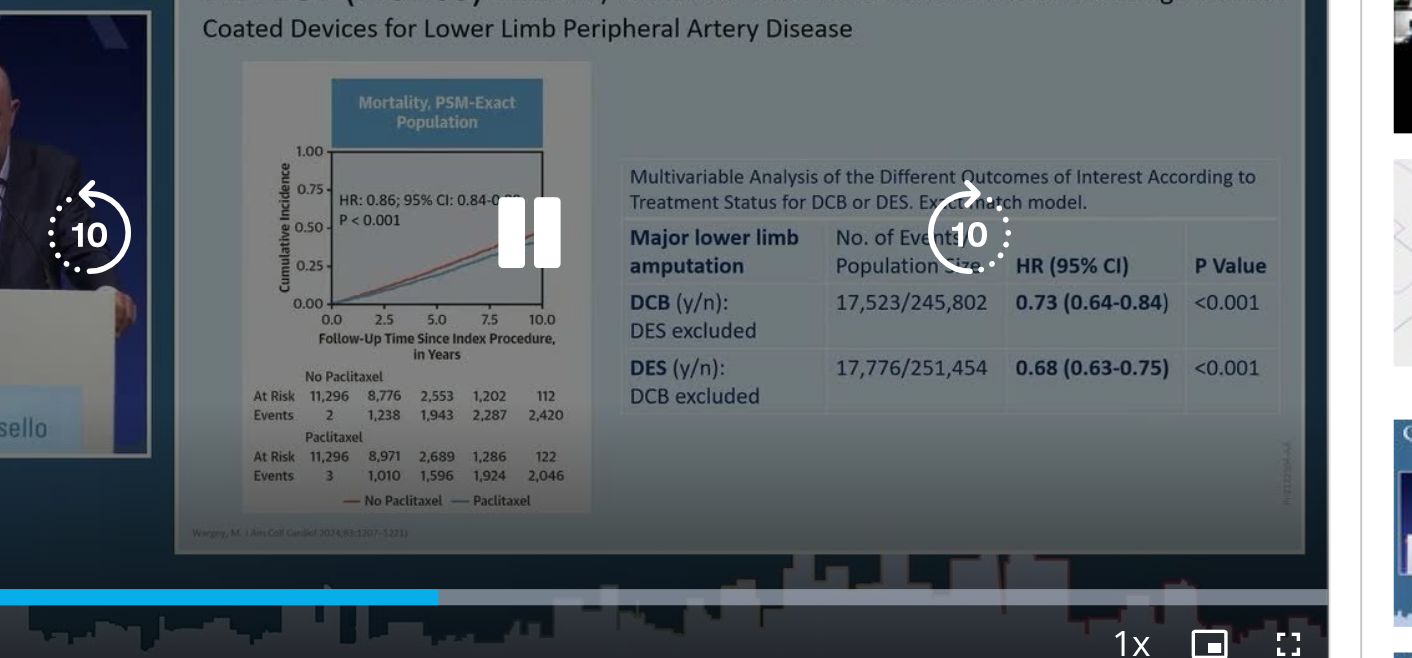 scroll, scrollTop: 21, scrollLeft: 0, axis: vertical 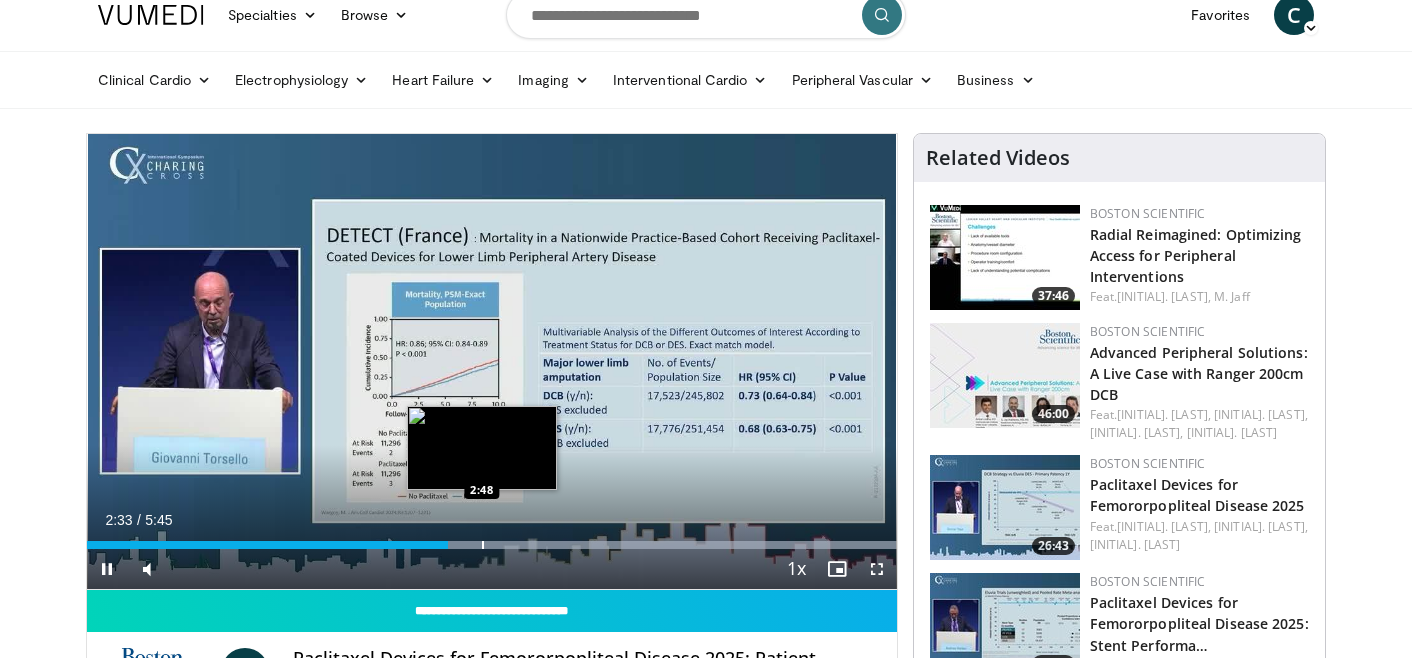 click at bounding box center [483, 545] 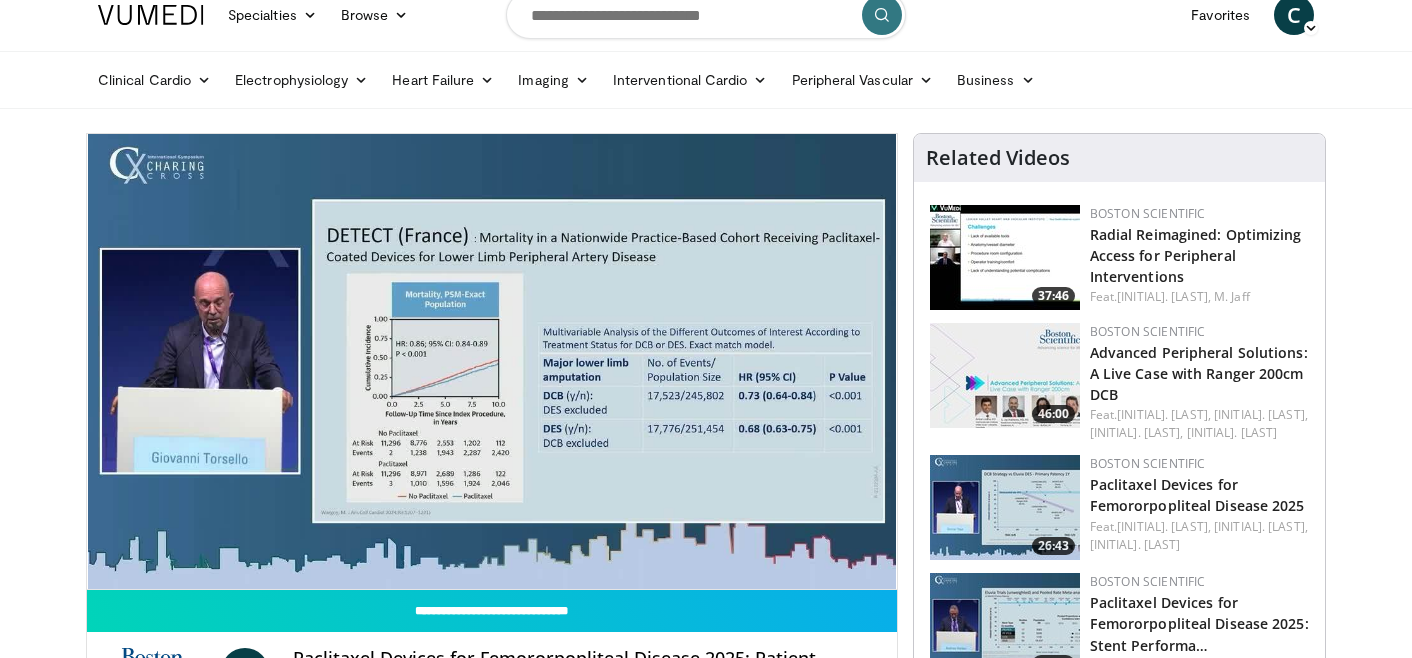scroll, scrollTop: 10, scrollLeft: 0, axis: vertical 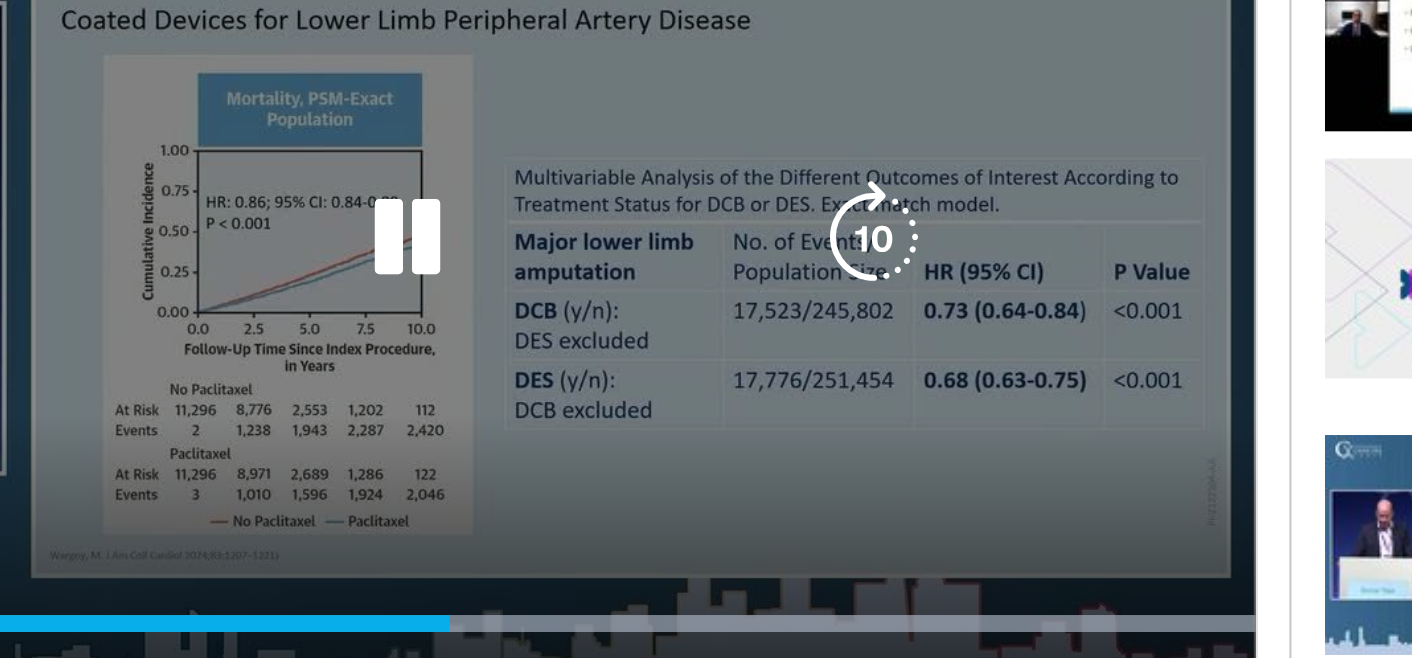 click at bounding box center (492, 372) 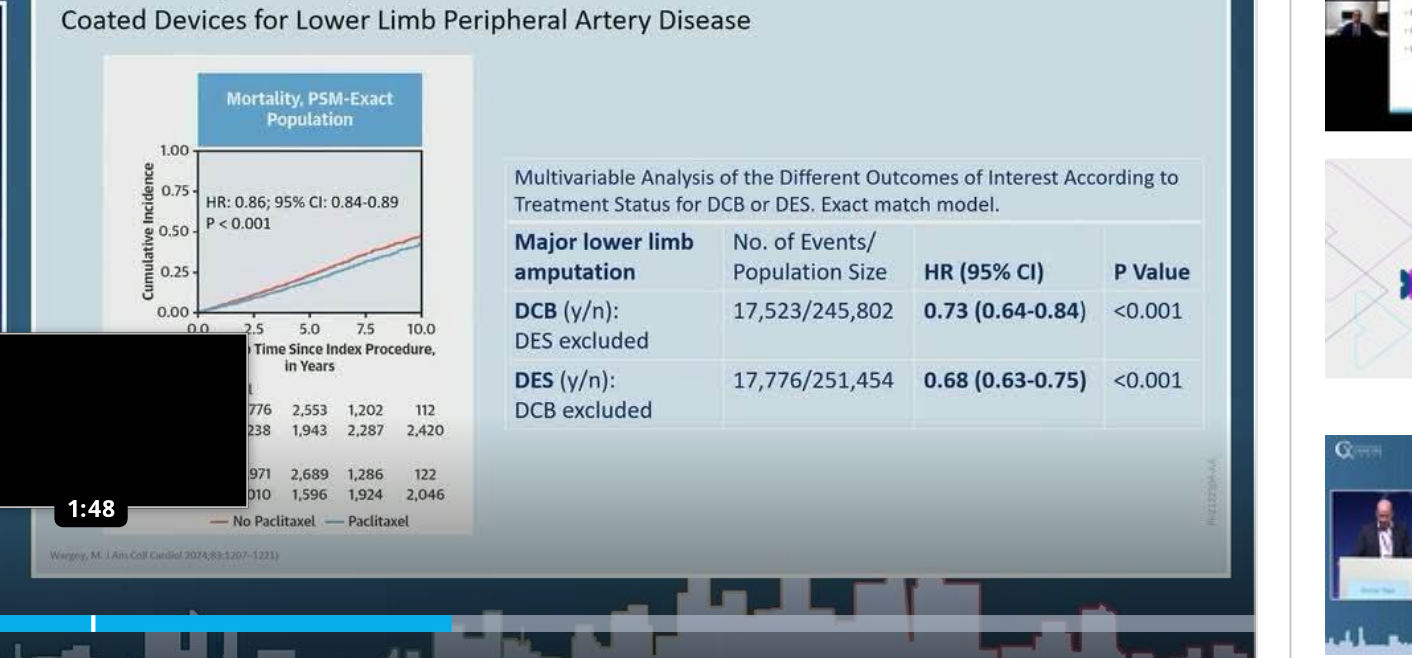 scroll, scrollTop: 54, scrollLeft: 0, axis: vertical 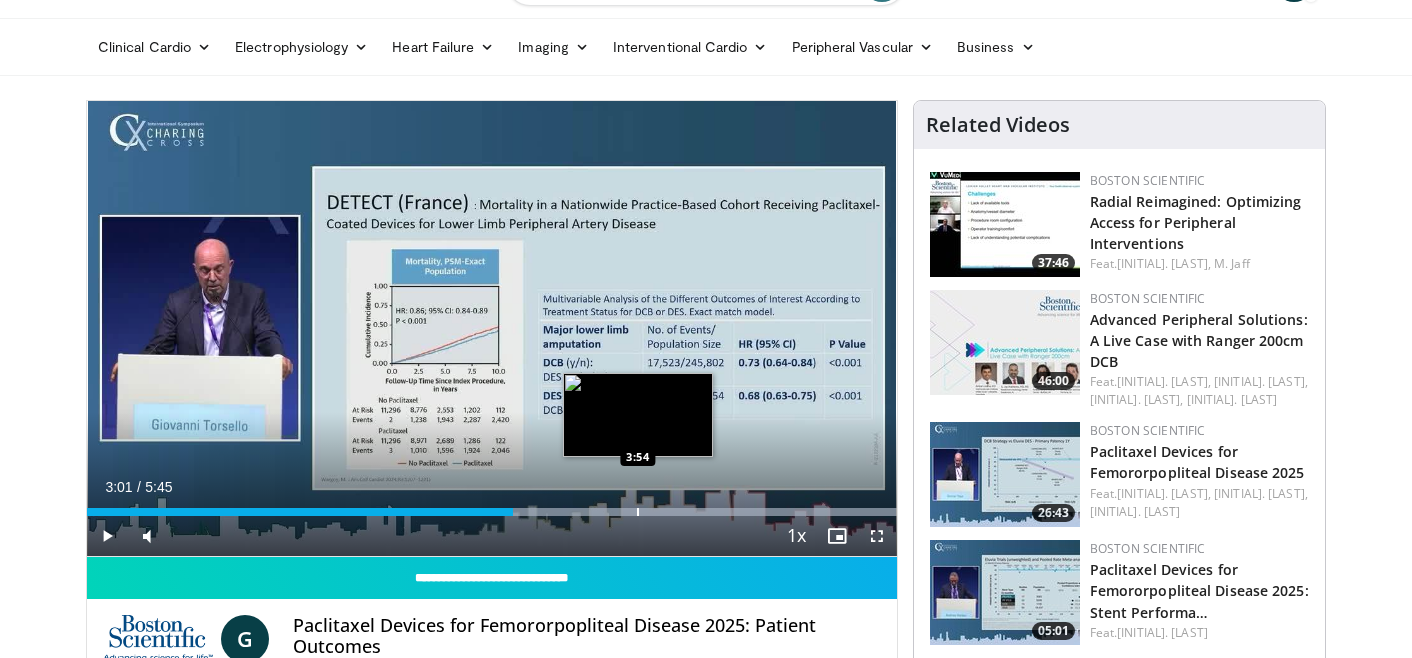 click on "Loaded :  99.98% 3:01 3:54" at bounding box center (492, 506) 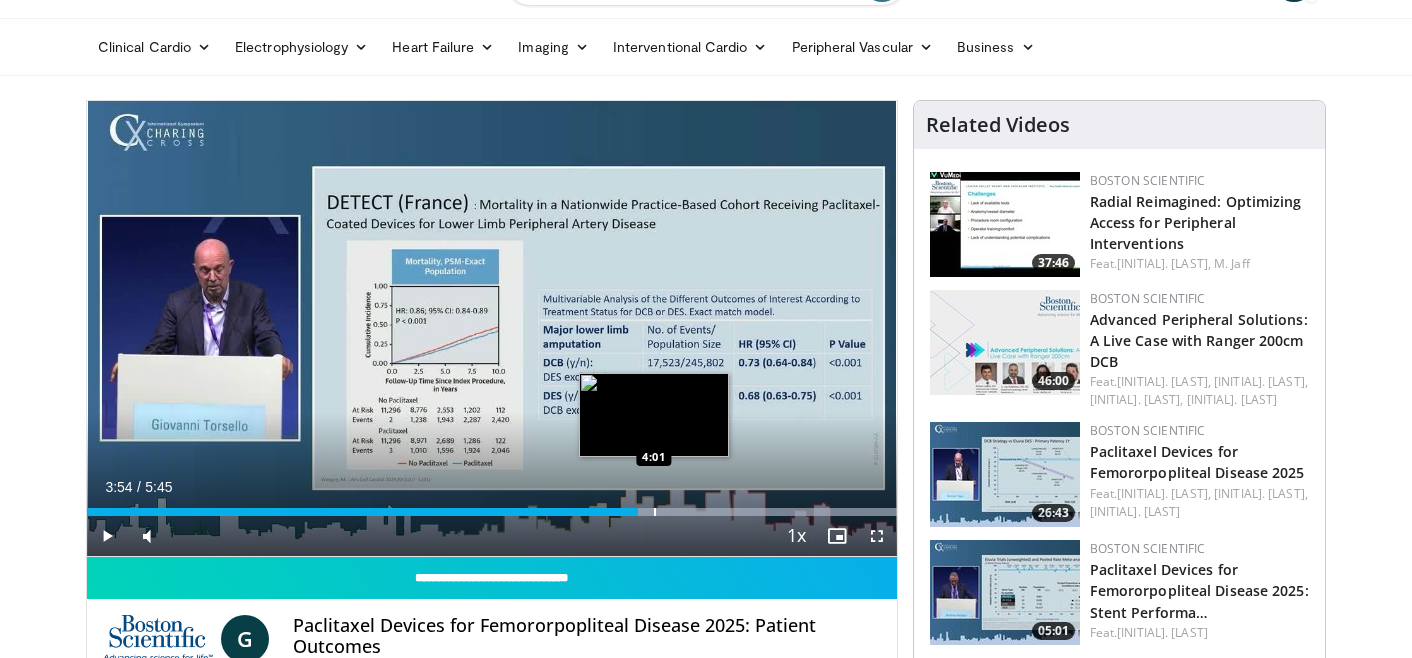 click at bounding box center (655, 512) 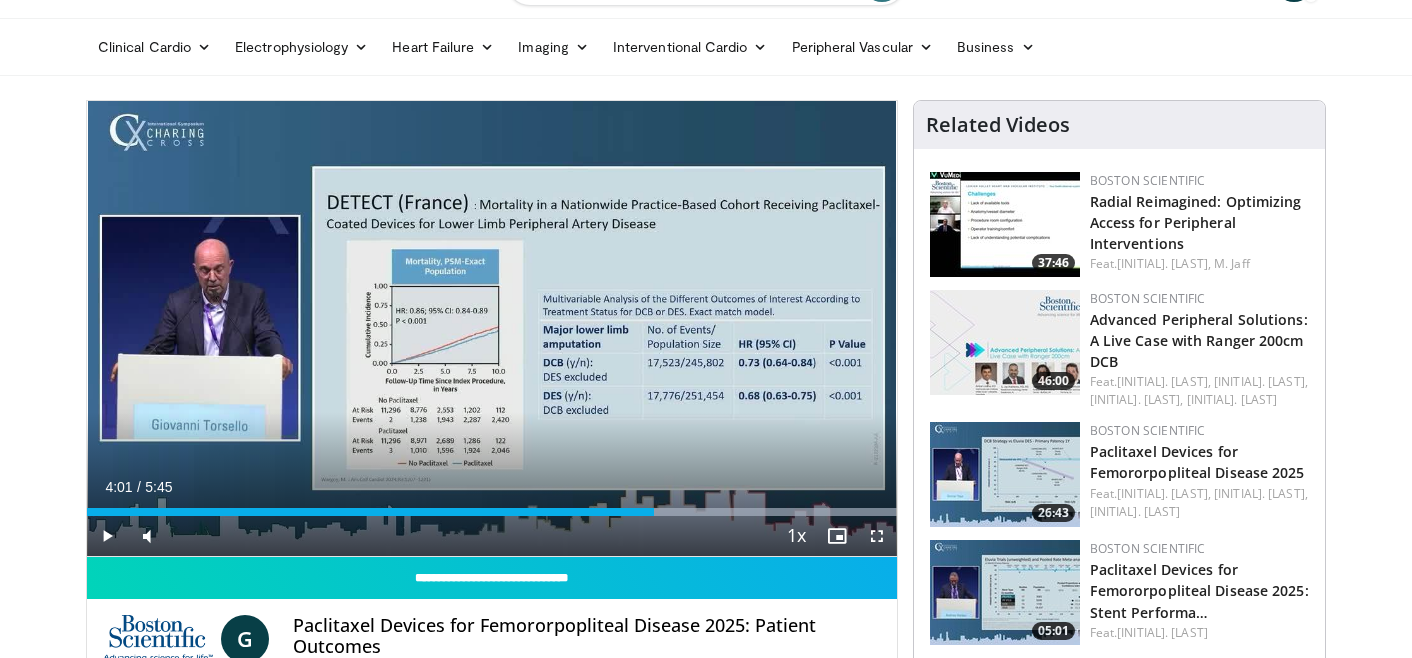 click at bounding box center (107, 536) 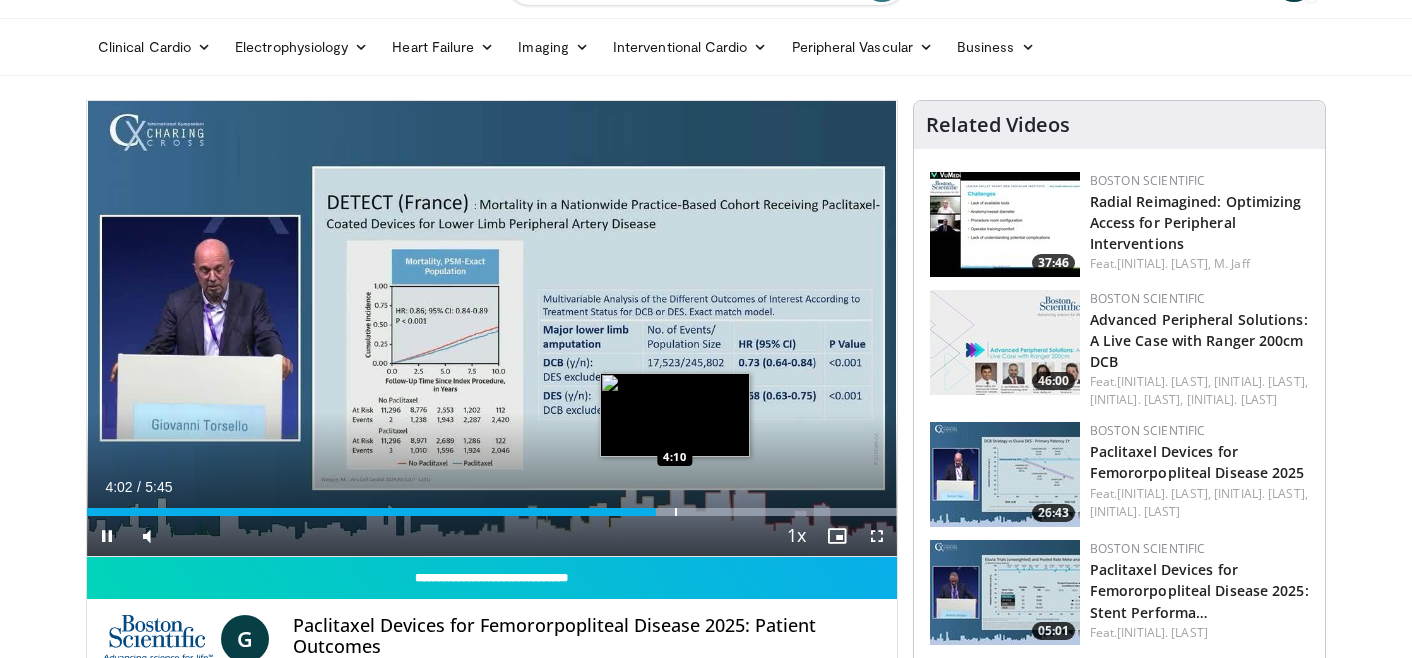 click on "Loaded :  99.98% 4:02 4:10" at bounding box center (492, 506) 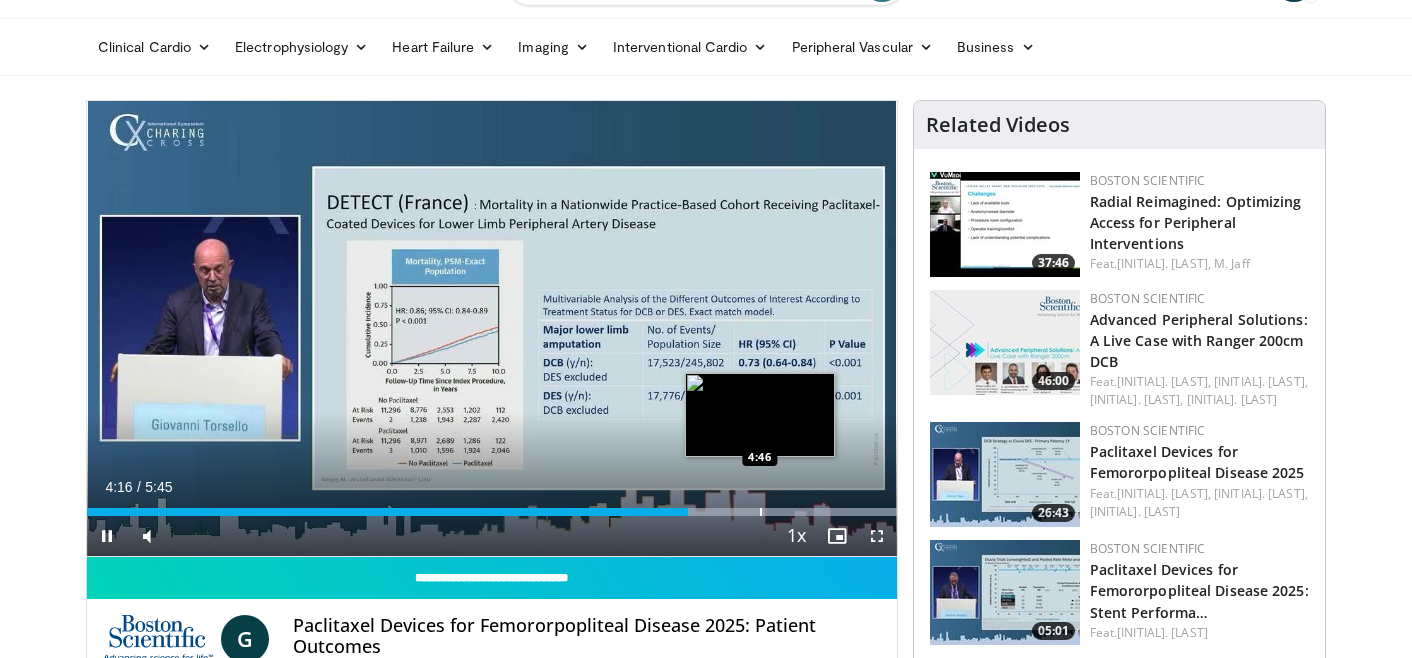 click at bounding box center (761, 512) 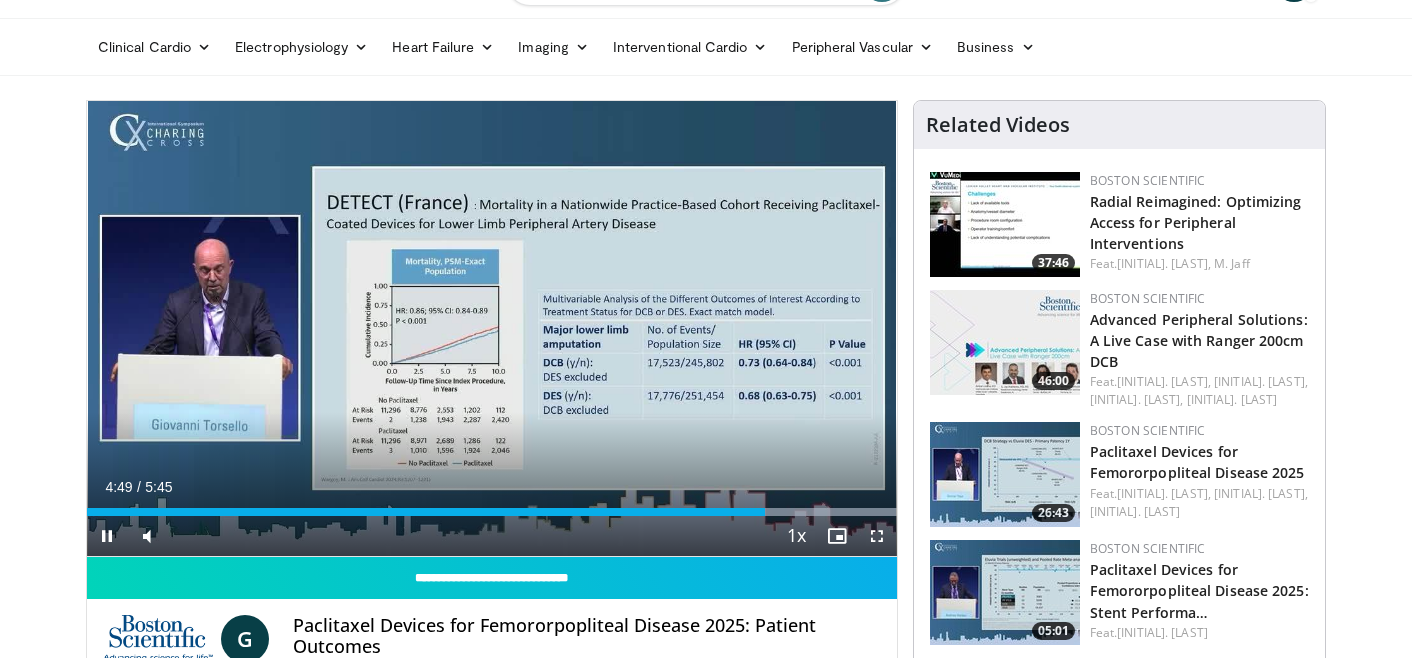 click at bounding box center [107, 536] 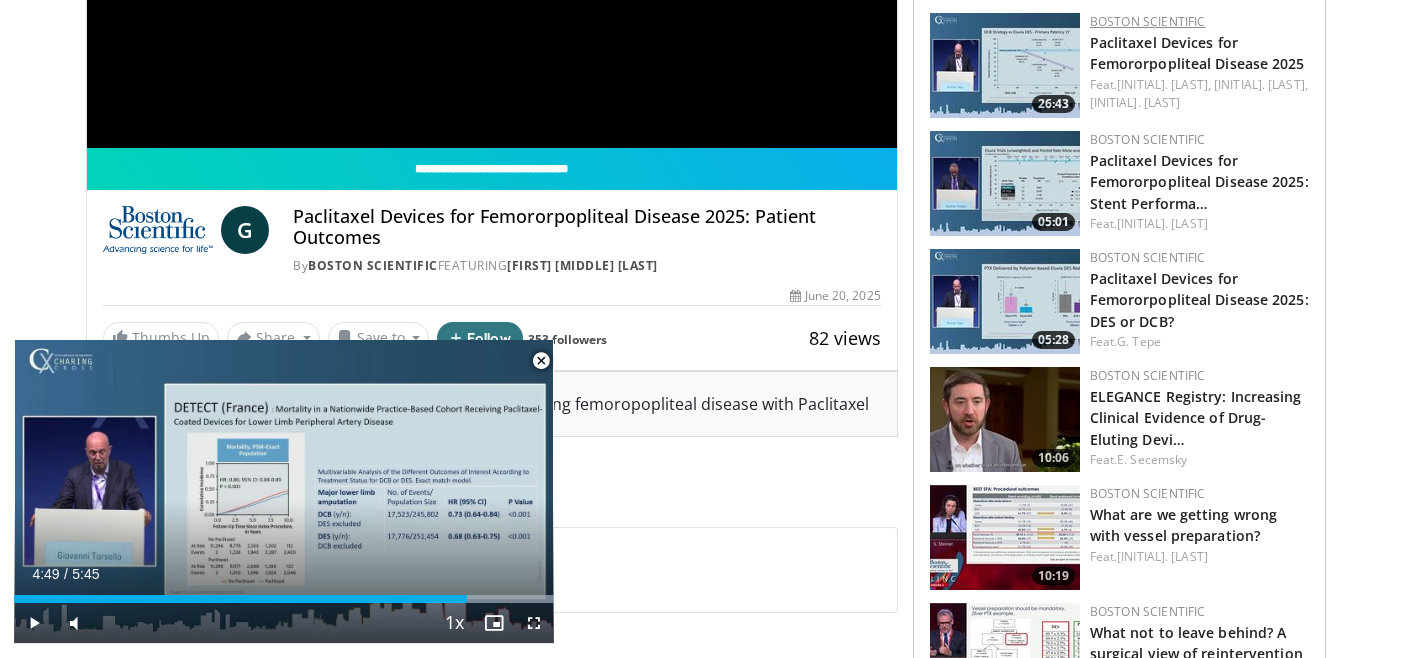 scroll, scrollTop: 478, scrollLeft: 0, axis: vertical 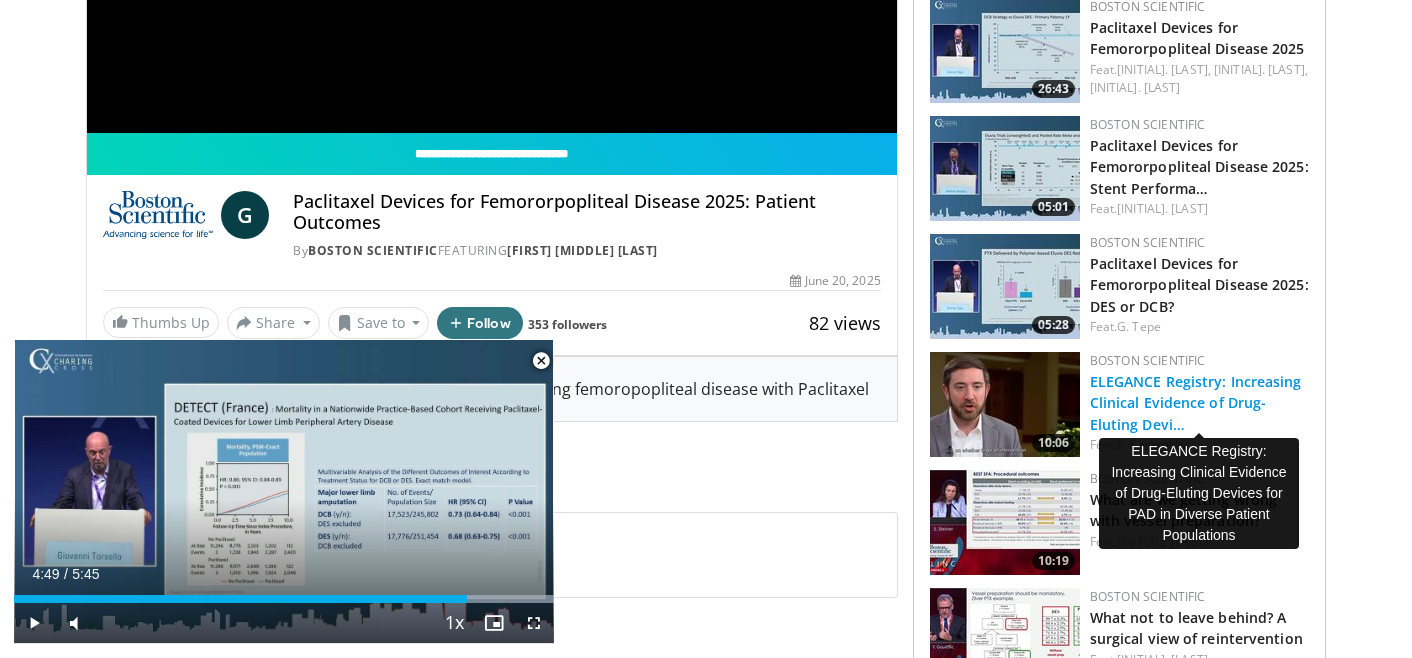 click on "ELEGANCE Registry: Increasing Clinical Evidence of Drug-Eluting Devi…" at bounding box center (1196, 402) 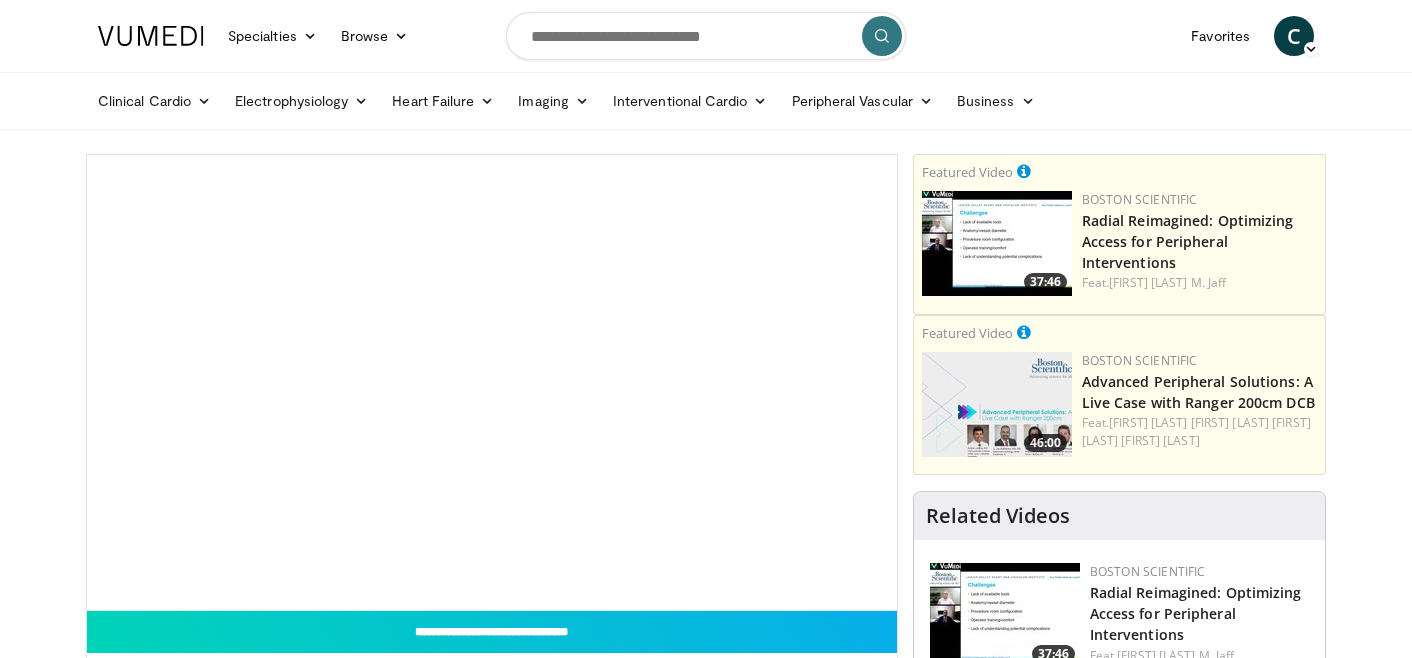 scroll, scrollTop: 0, scrollLeft: 0, axis: both 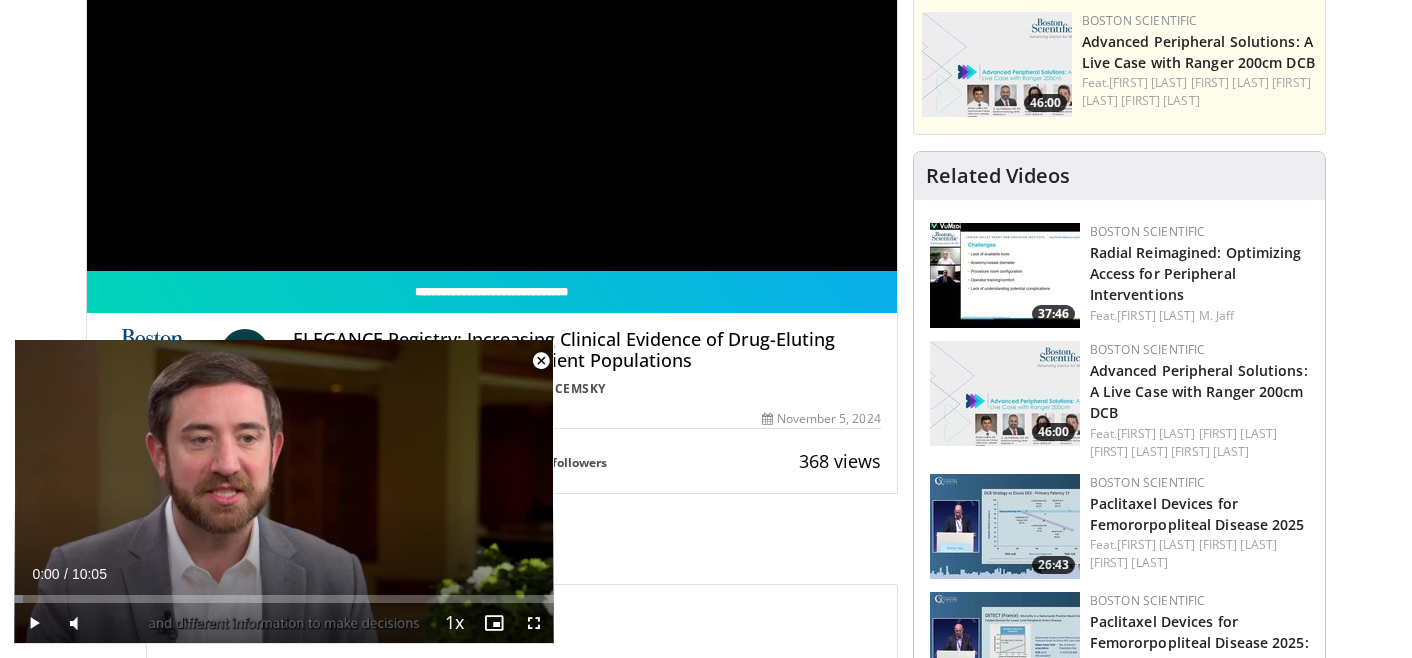 click at bounding box center [541, 361] 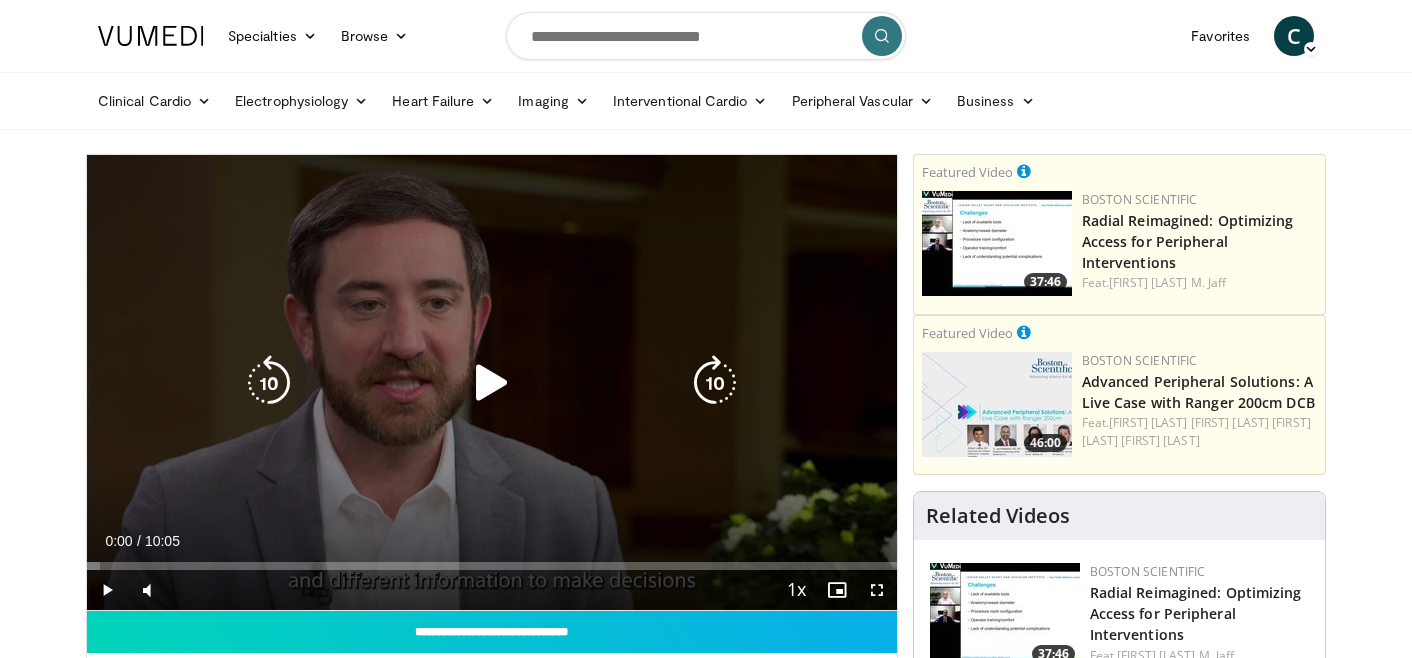 scroll, scrollTop: 0, scrollLeft: 0, axis: both 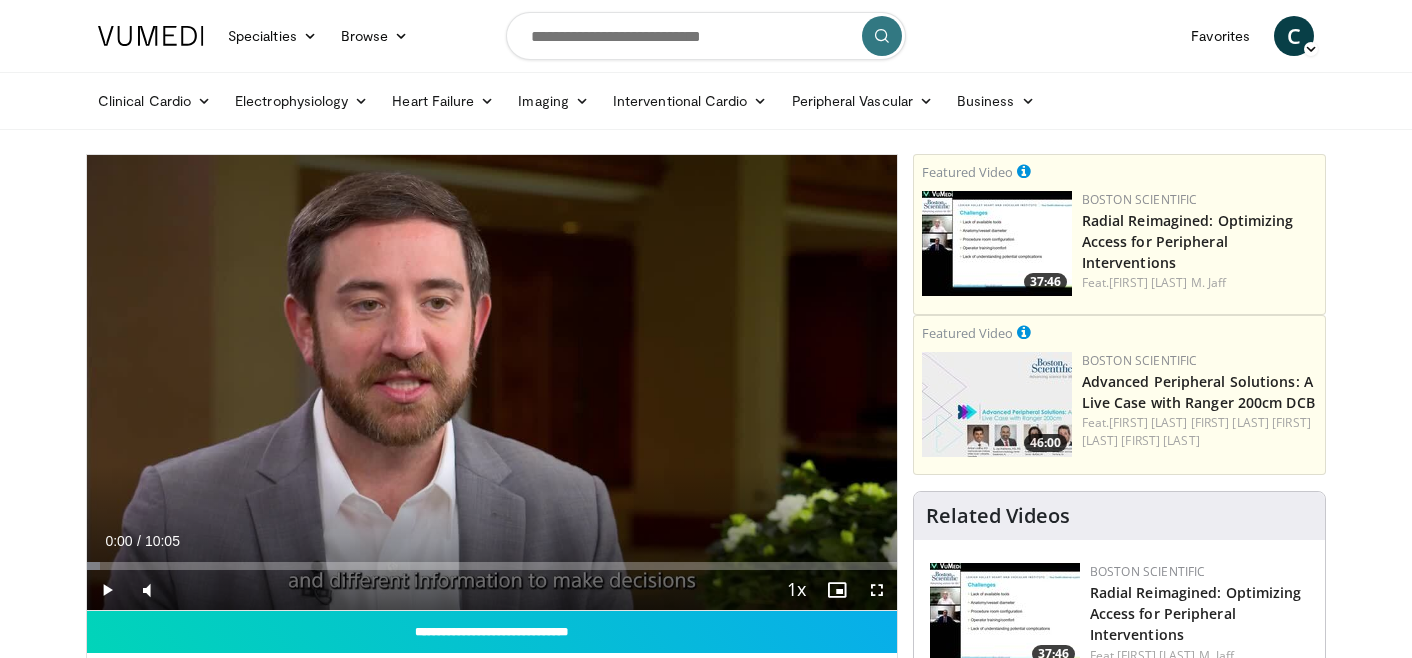 click at bounding box center (107, 590) 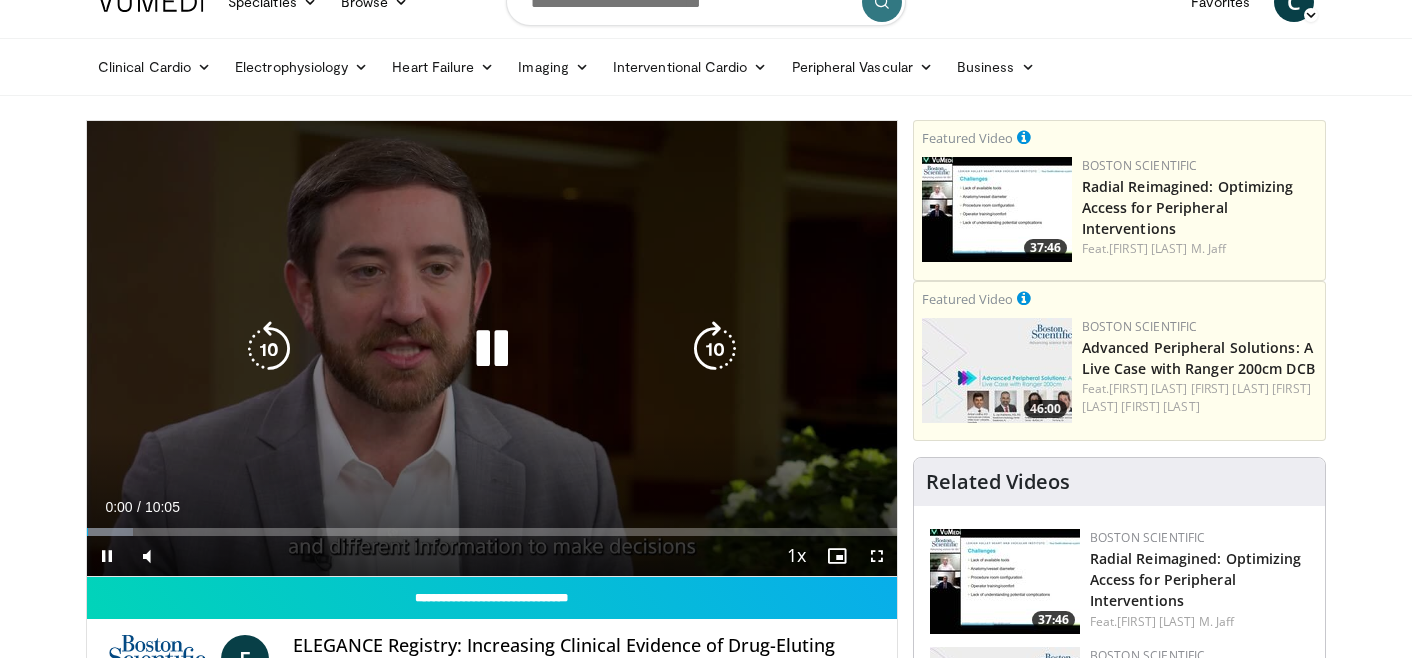 scroll, scrollTop: 43, scrollLeft: 0, axis: vertical 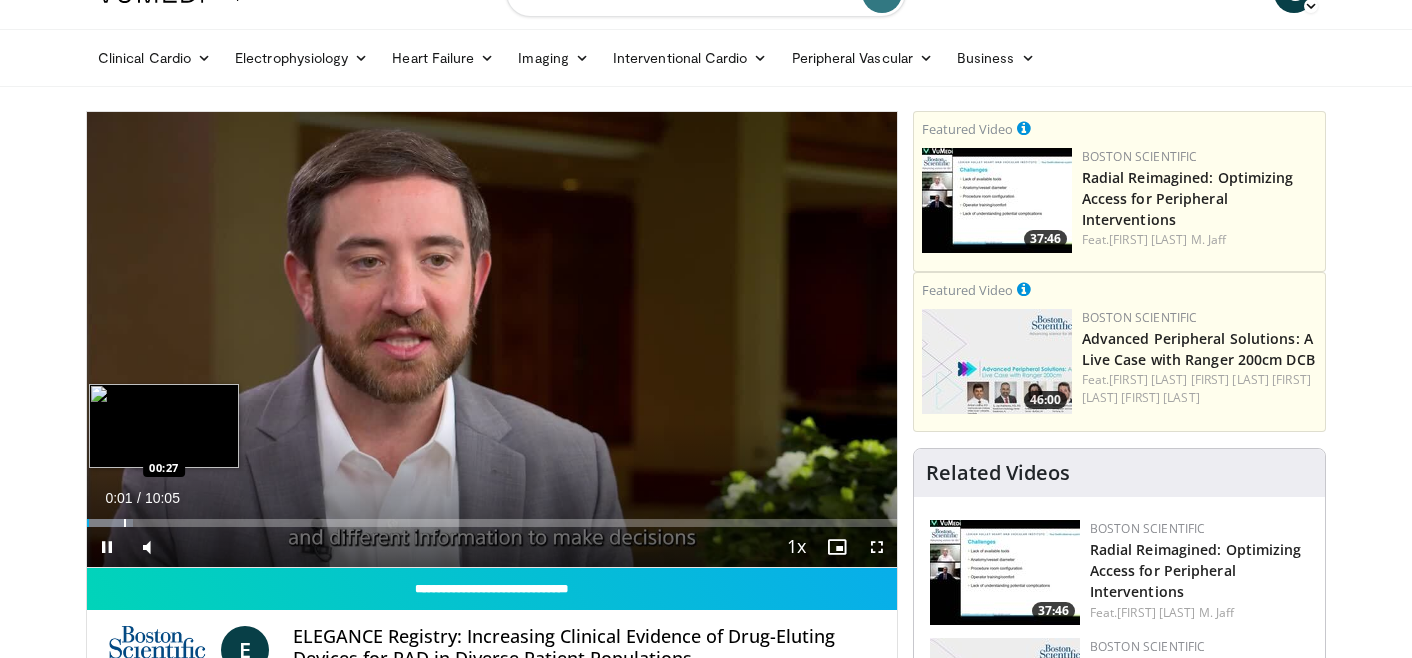 click at bounding box center (125, 523) 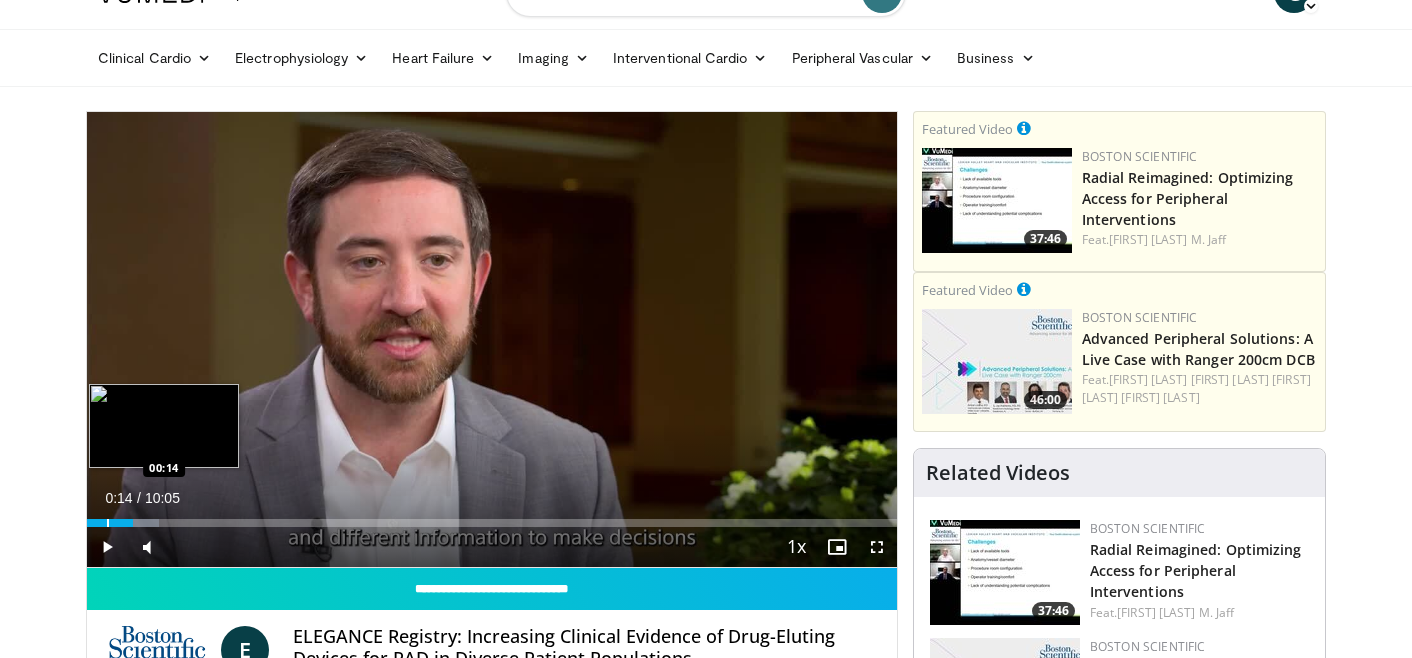 click on "Loaded :  8.93% 00:14 00:14" at bounding box center [492, 517] 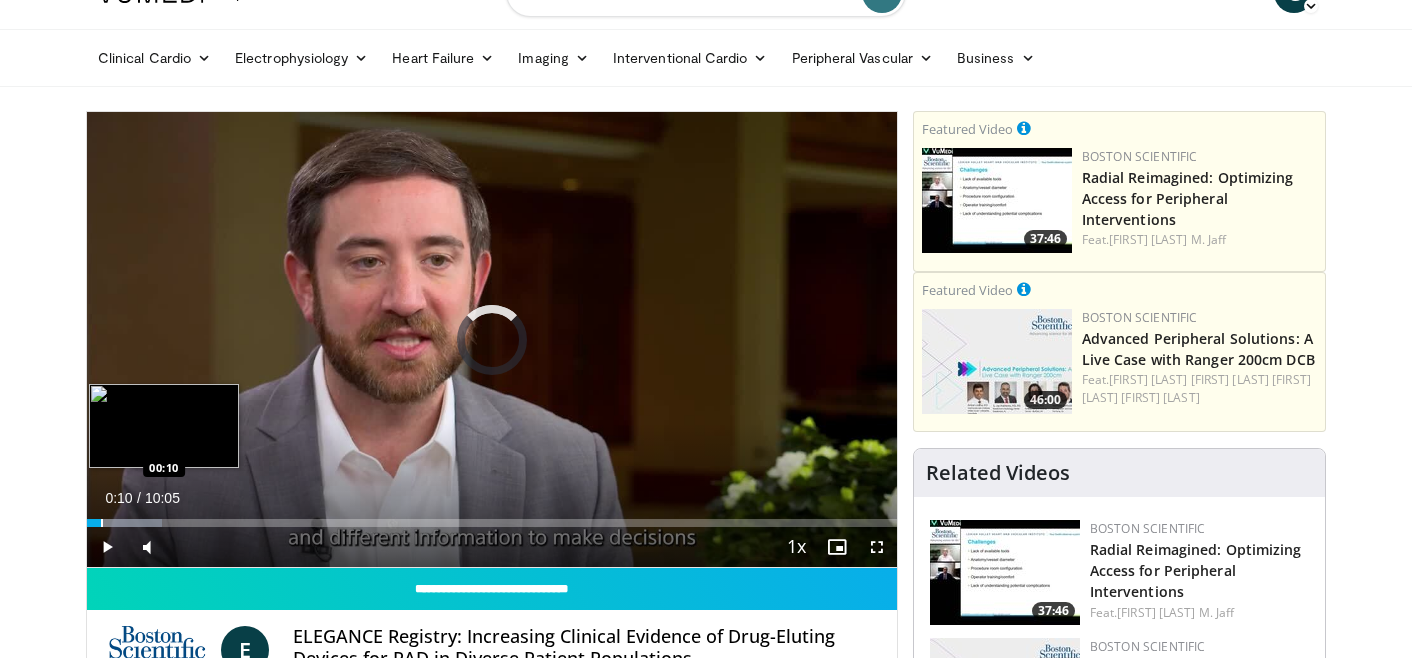 click at bounding box center (102, 523) 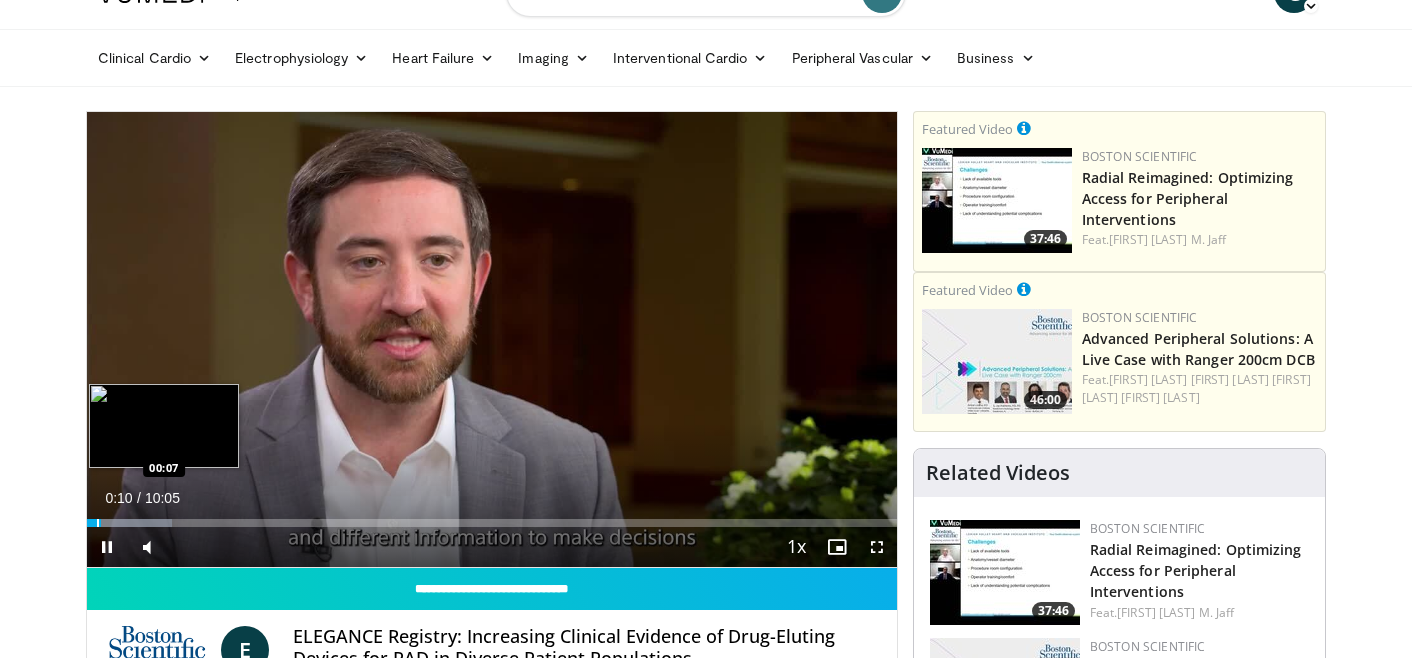 click at bounding box center [98, 523] 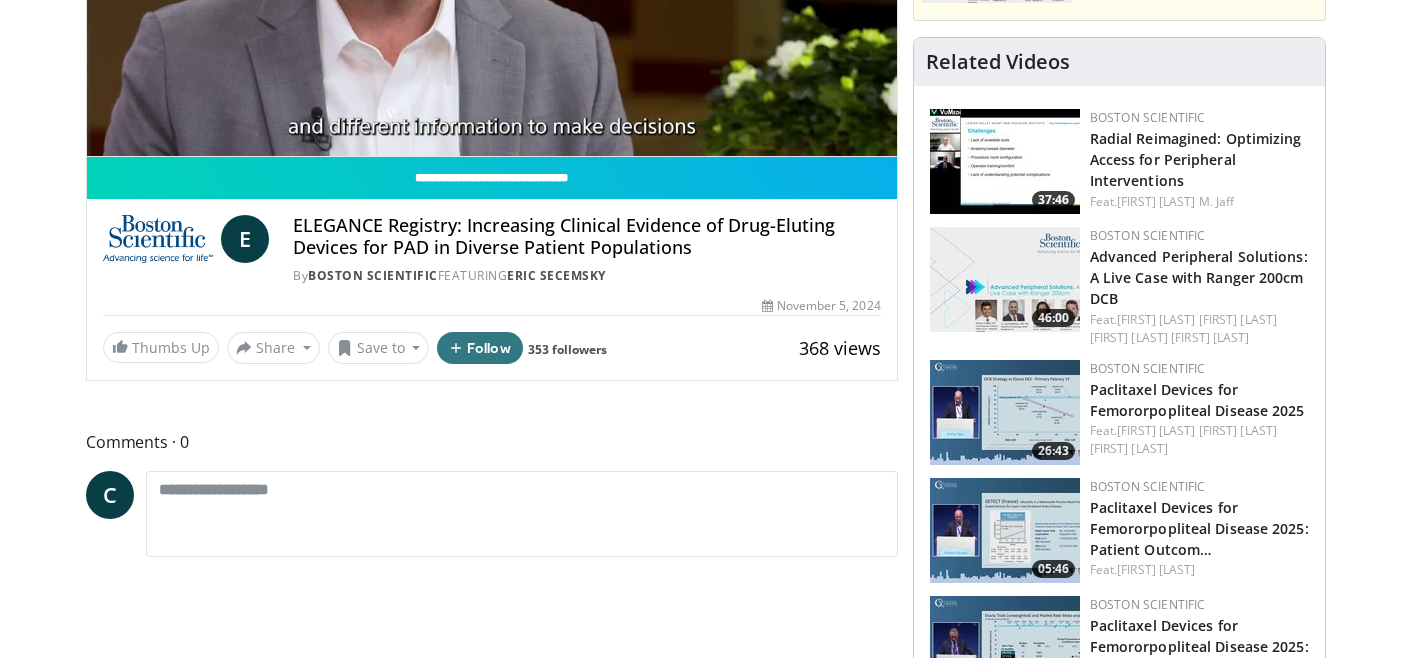 scroll, scrollTop: 78, scrollLeft: 0, axis: vertical 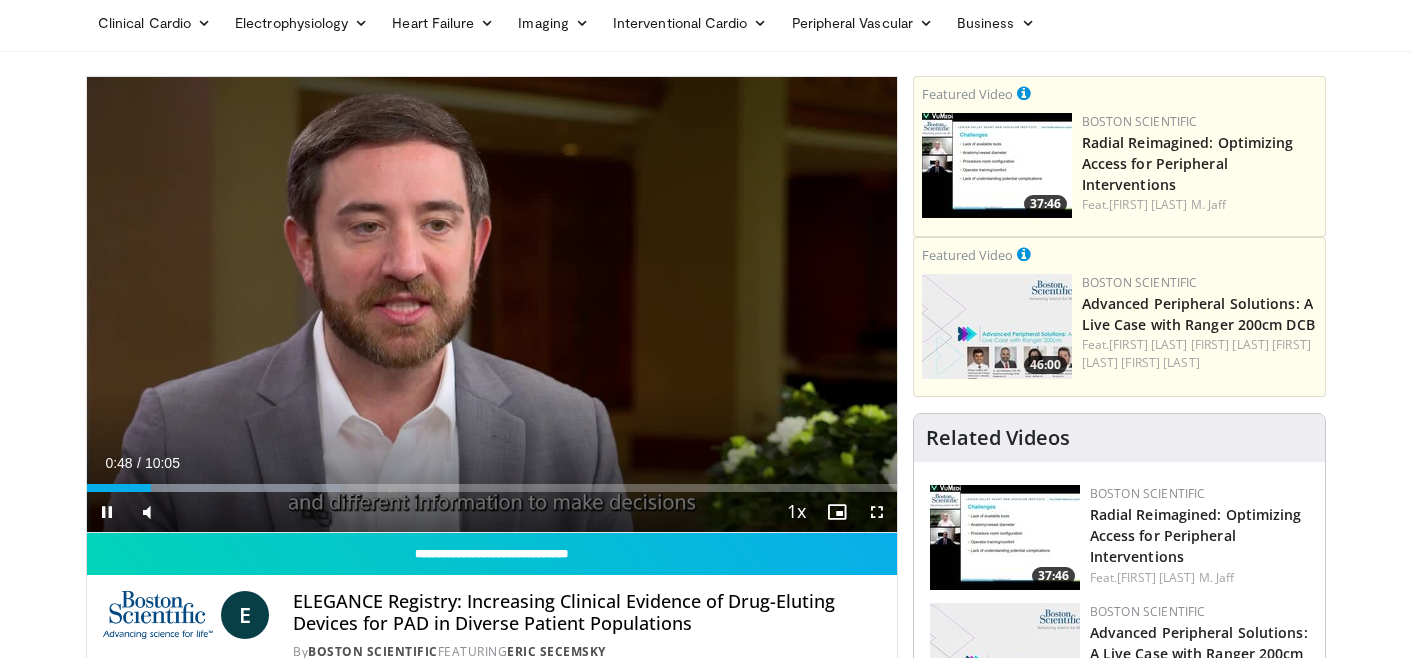 click at bounding box center [107, 512] 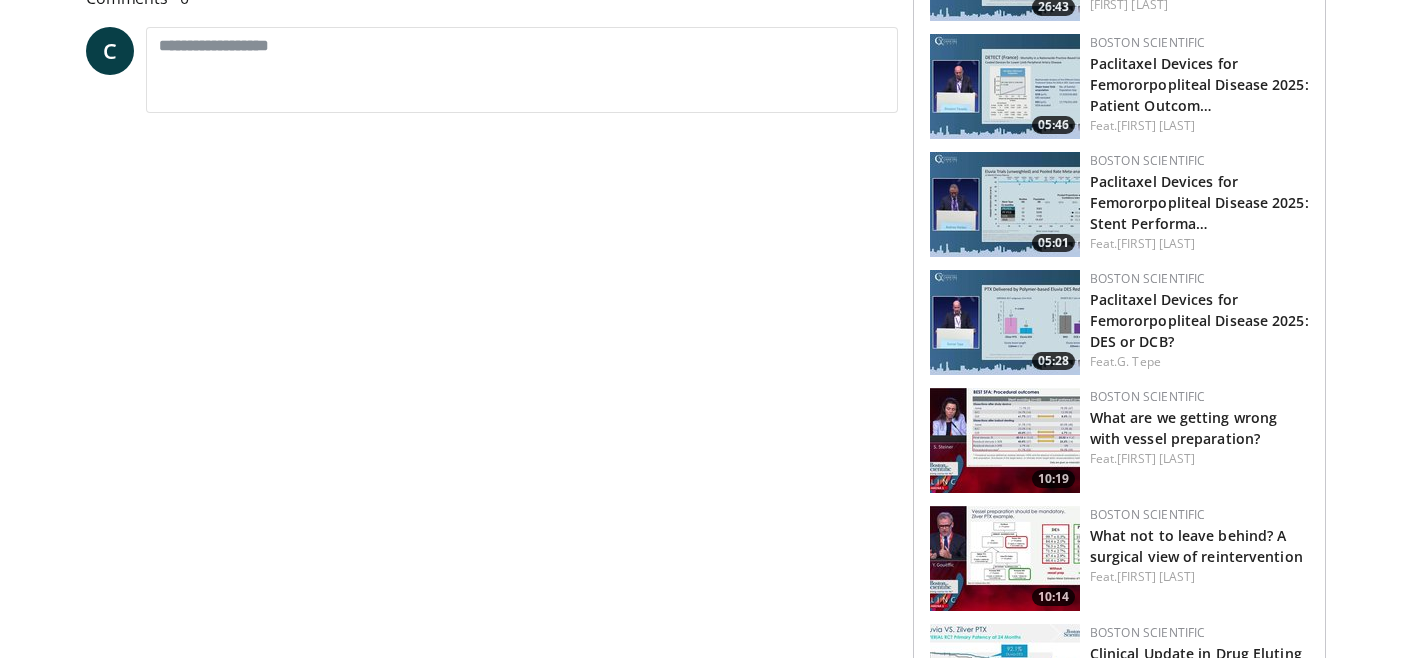 scroll, scrollTop: 990, scrollLeft: 0, axis: vertical 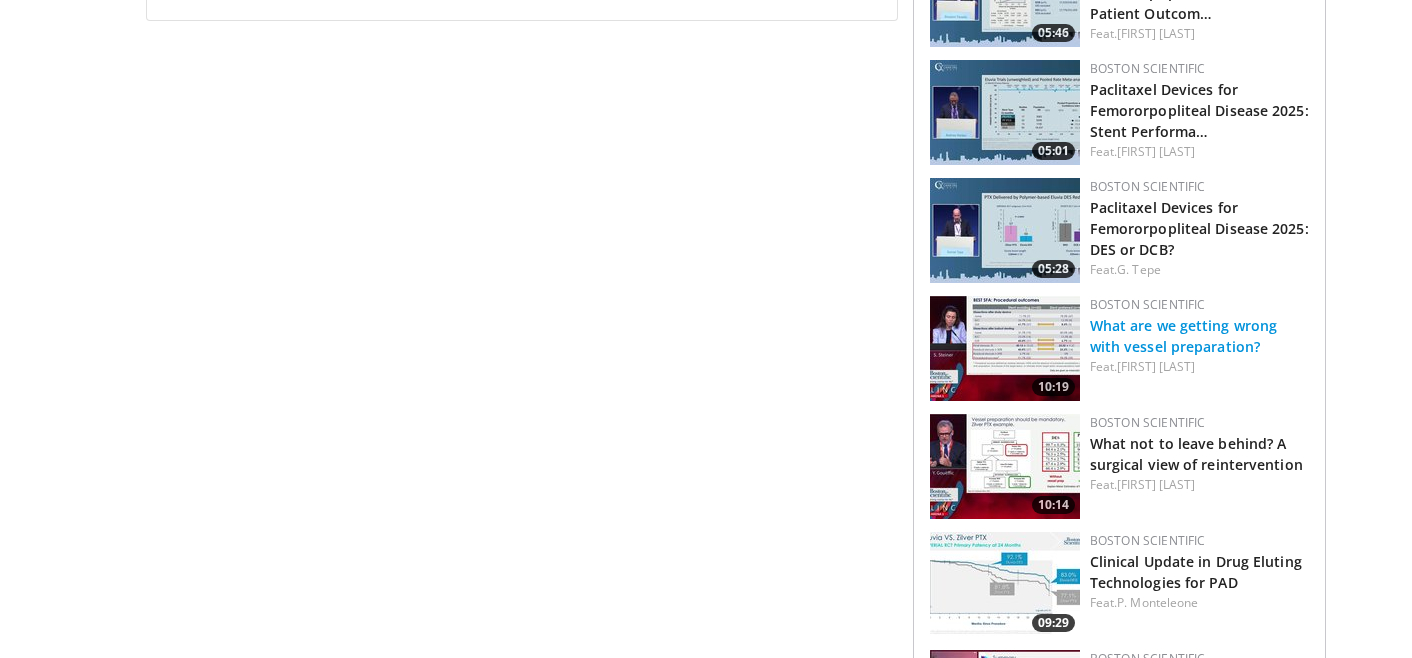 click on "What are we getting wrong with vessel preparation?" at bounding box center (1184, 336) 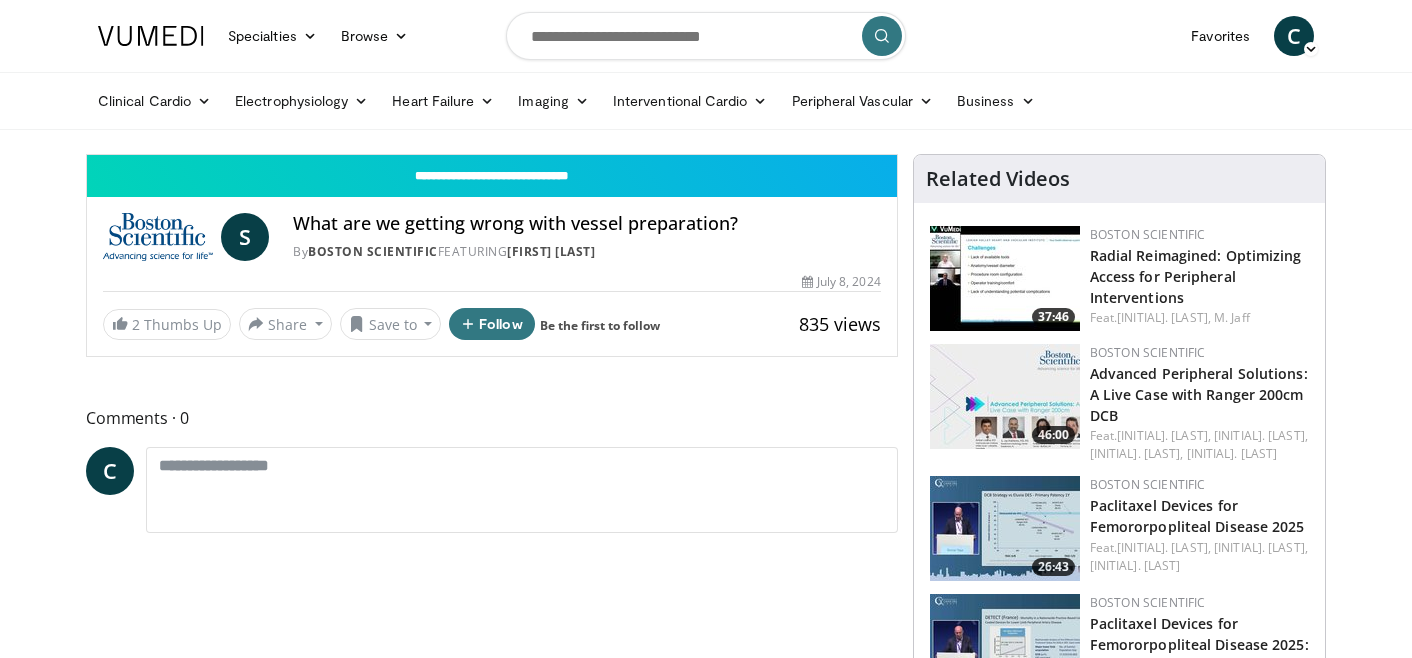 scroll, scrollTop: 0, scrollLeft: 0, axis: both 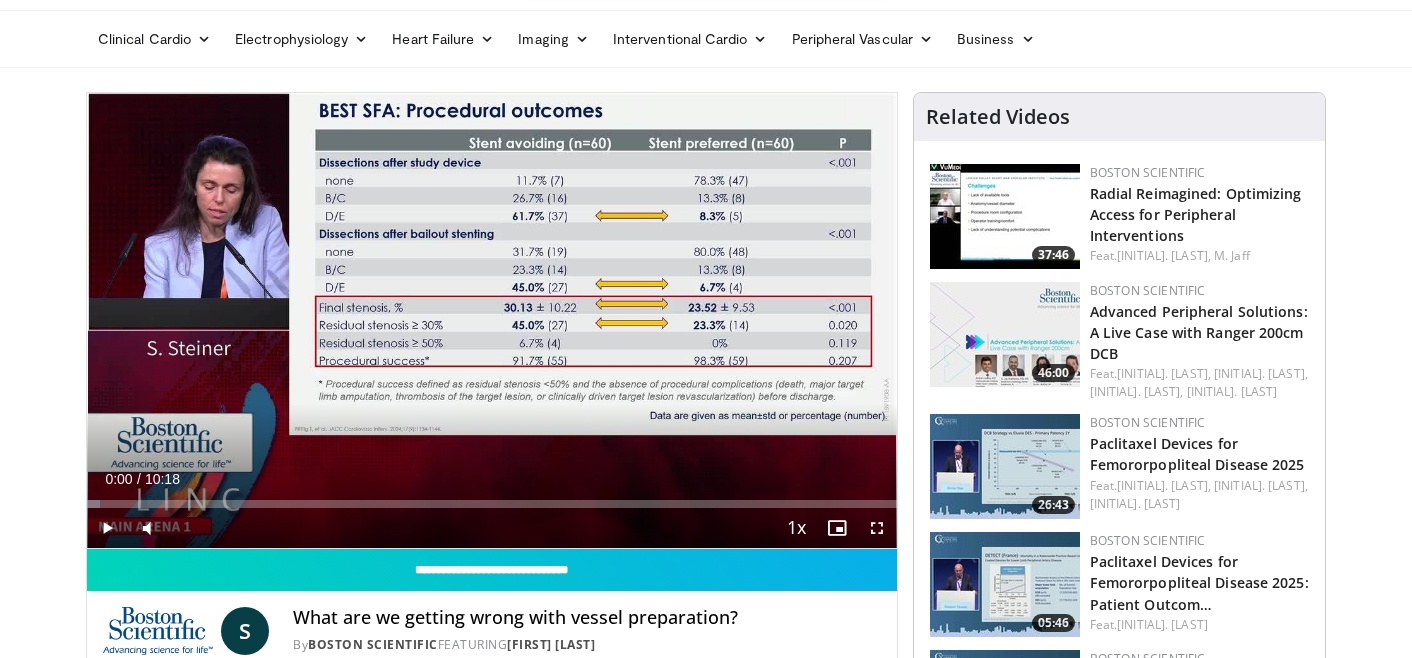 click at bounding box center [107, 528] 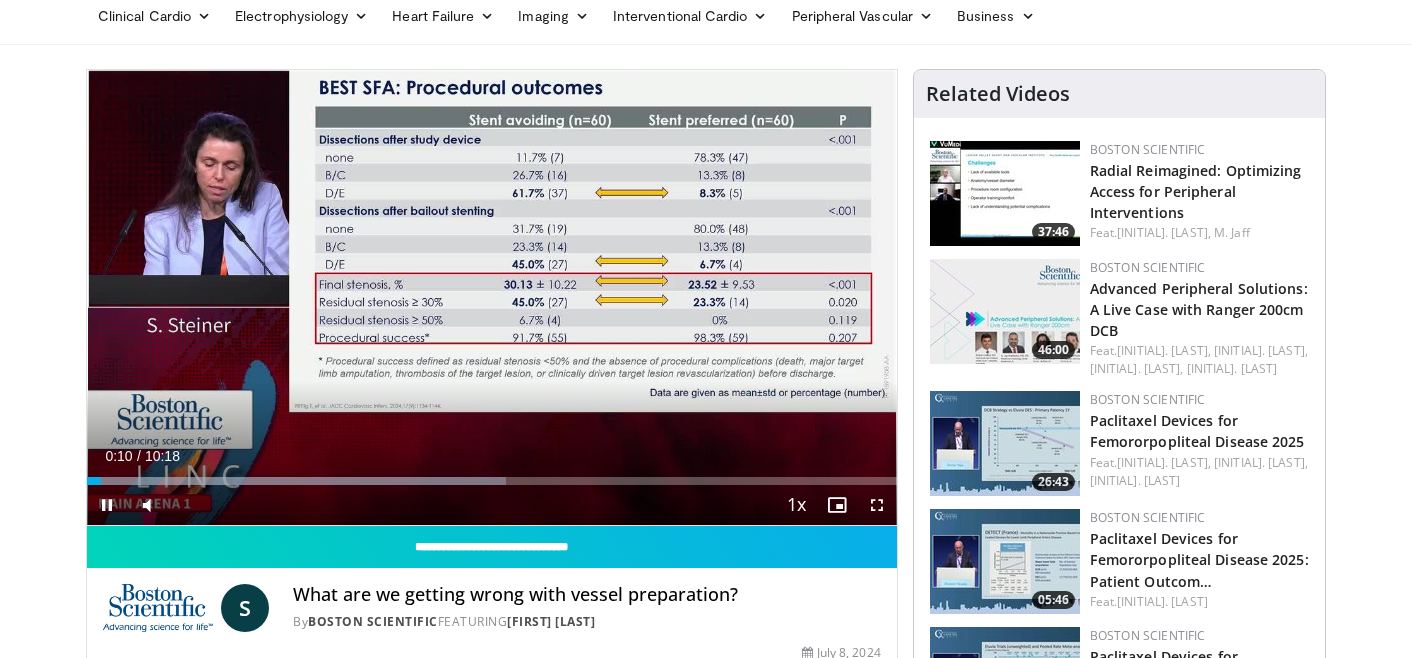 scroll, scrollTop: 83, scrollLeft: 0, axis: vertical 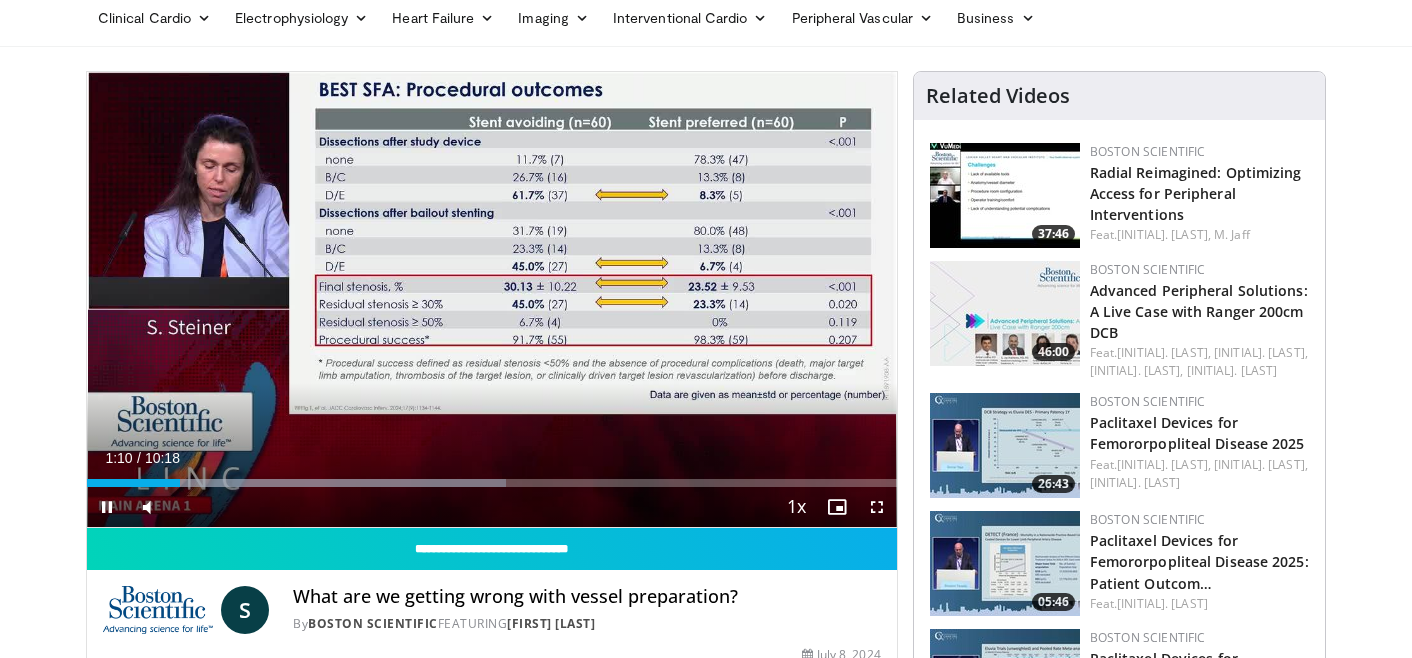 click at bounding box center (107, 507) 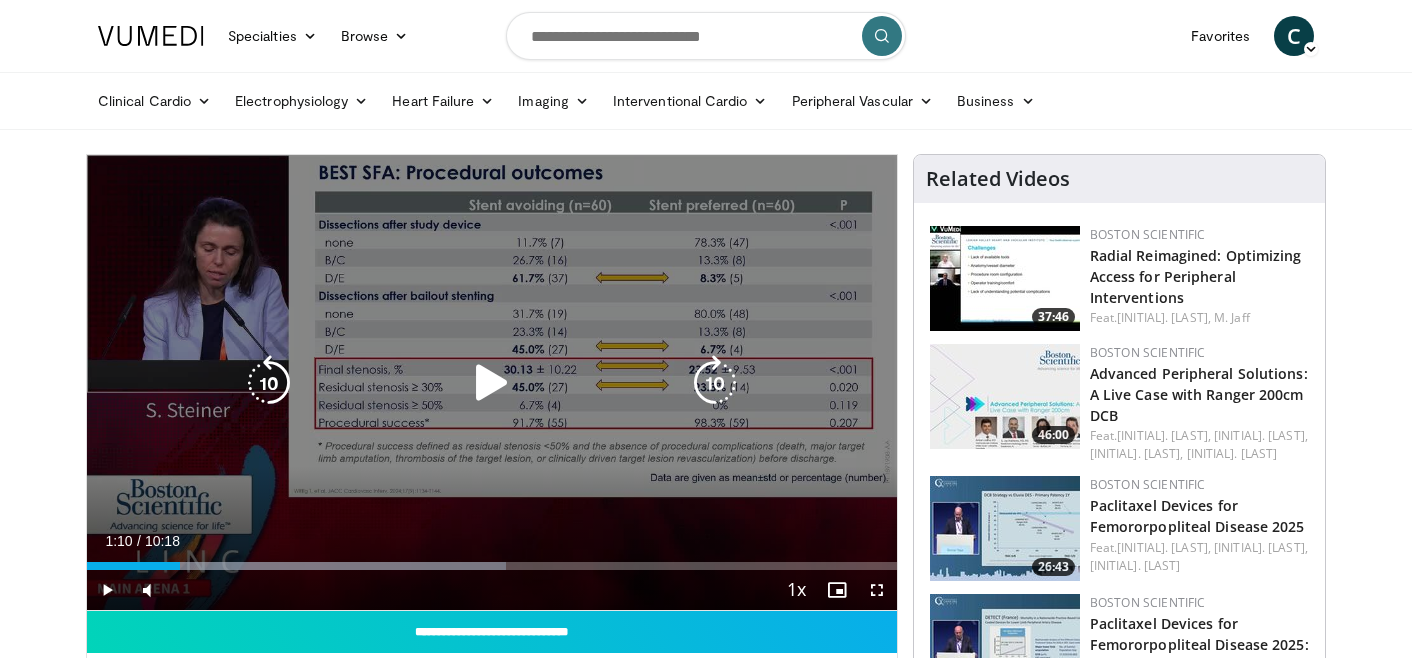 scroll, scrollTop: 0, scrollLeft: 0, axis: both 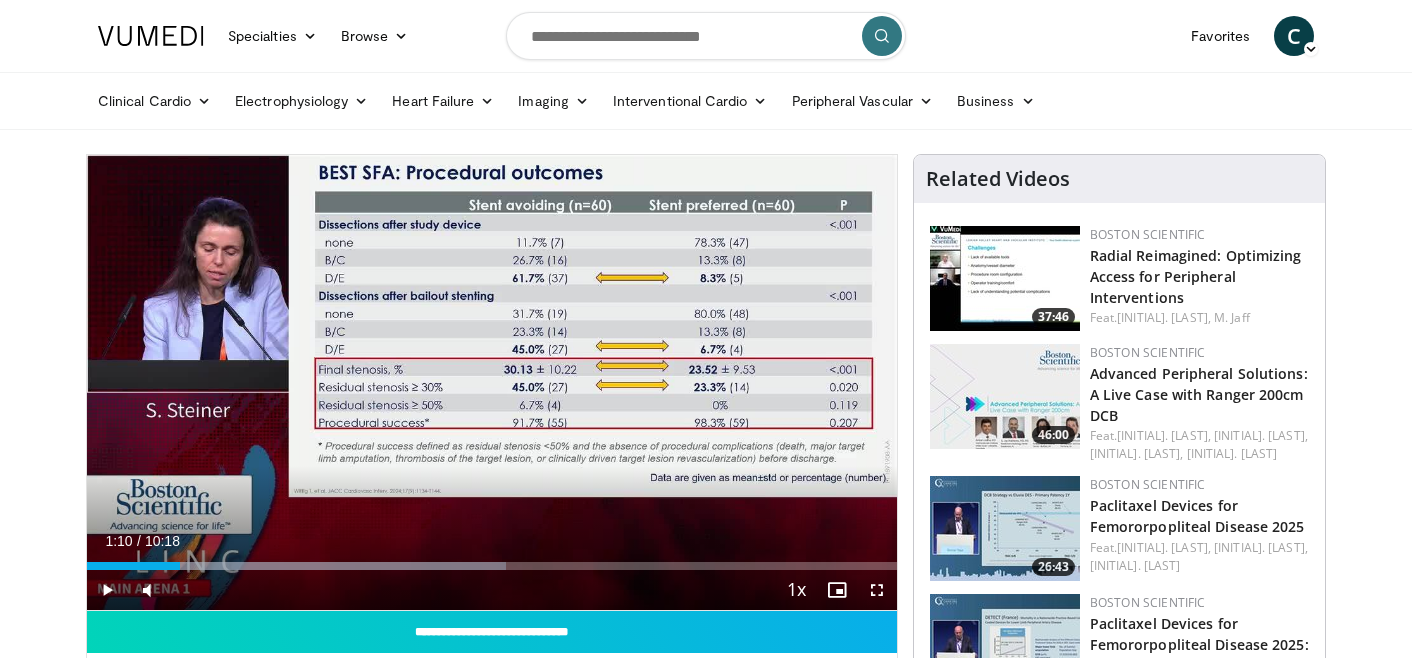 click at bounding box center [107, 590] 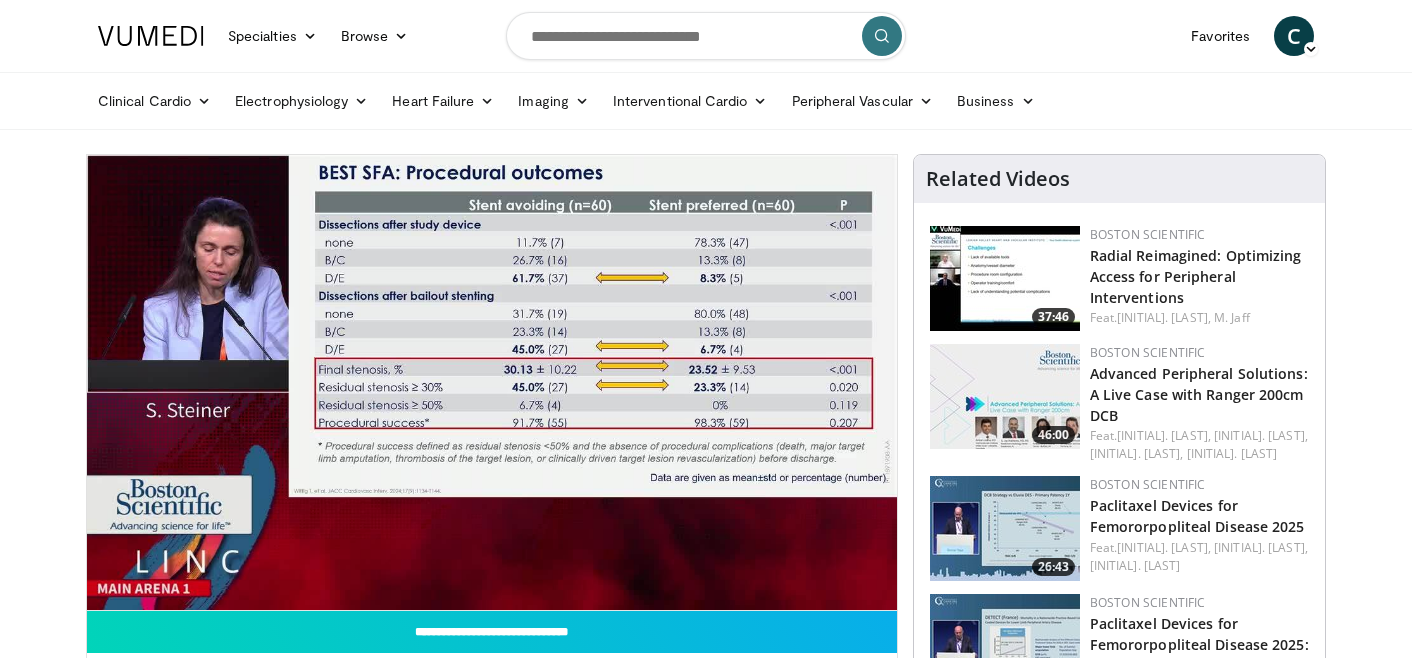 click on "**********" at bounding box center (492, 383) 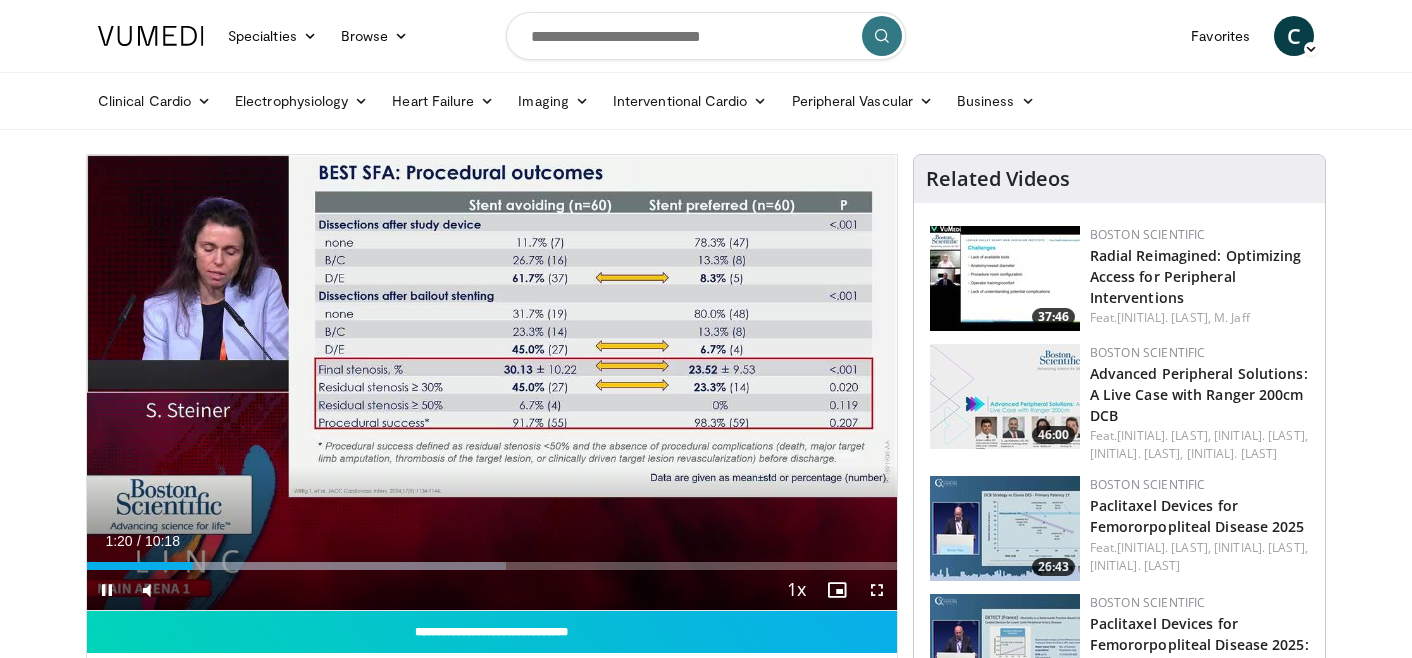 click at bounding box center [107, 590] 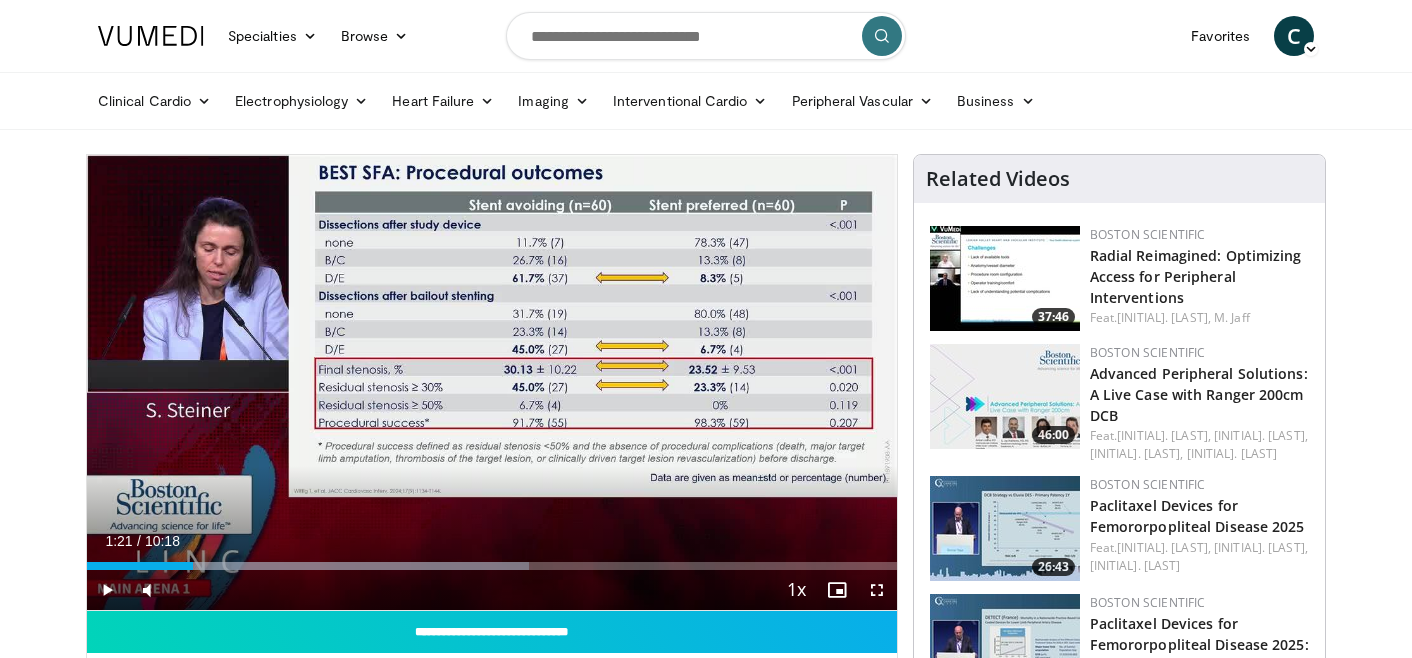 click at bounding box center [107, 590] 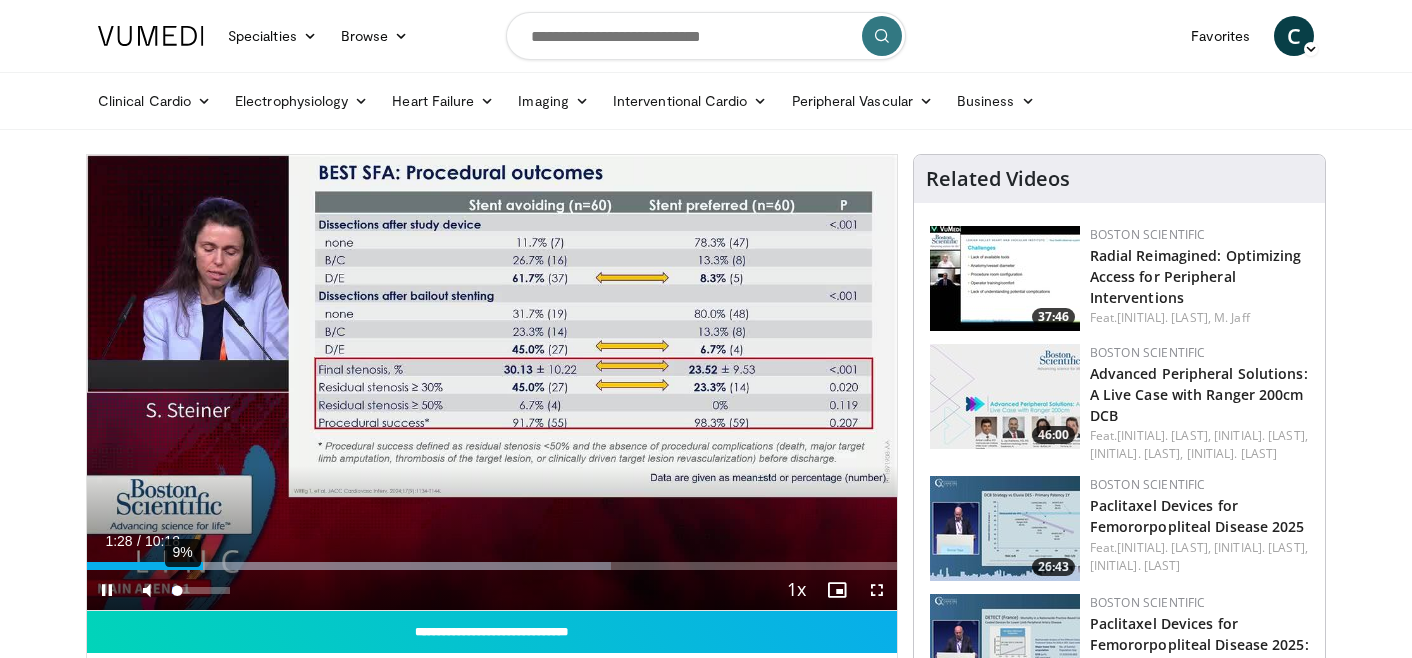 drag, startPoint x: 192, startPoint y: 589, endPoint x: 177, endPoint y: 591, distance: 15.132746 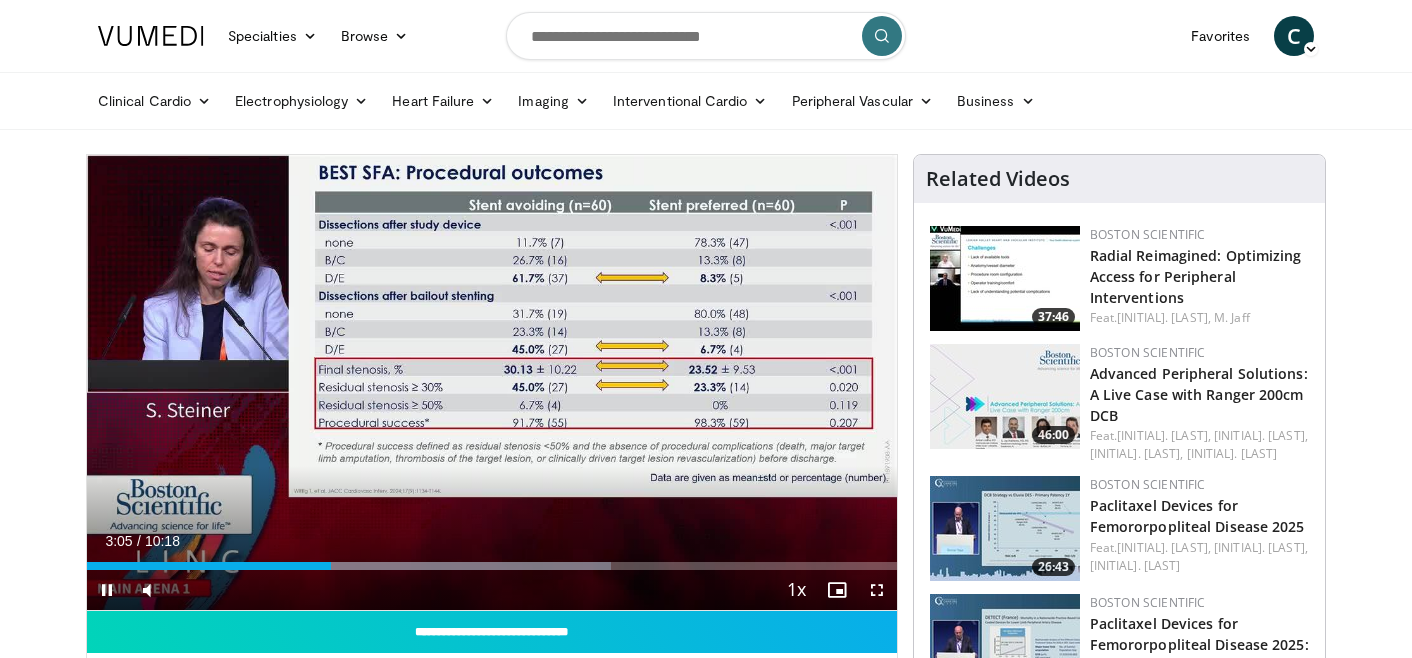 click at bounding box center [107, 590] 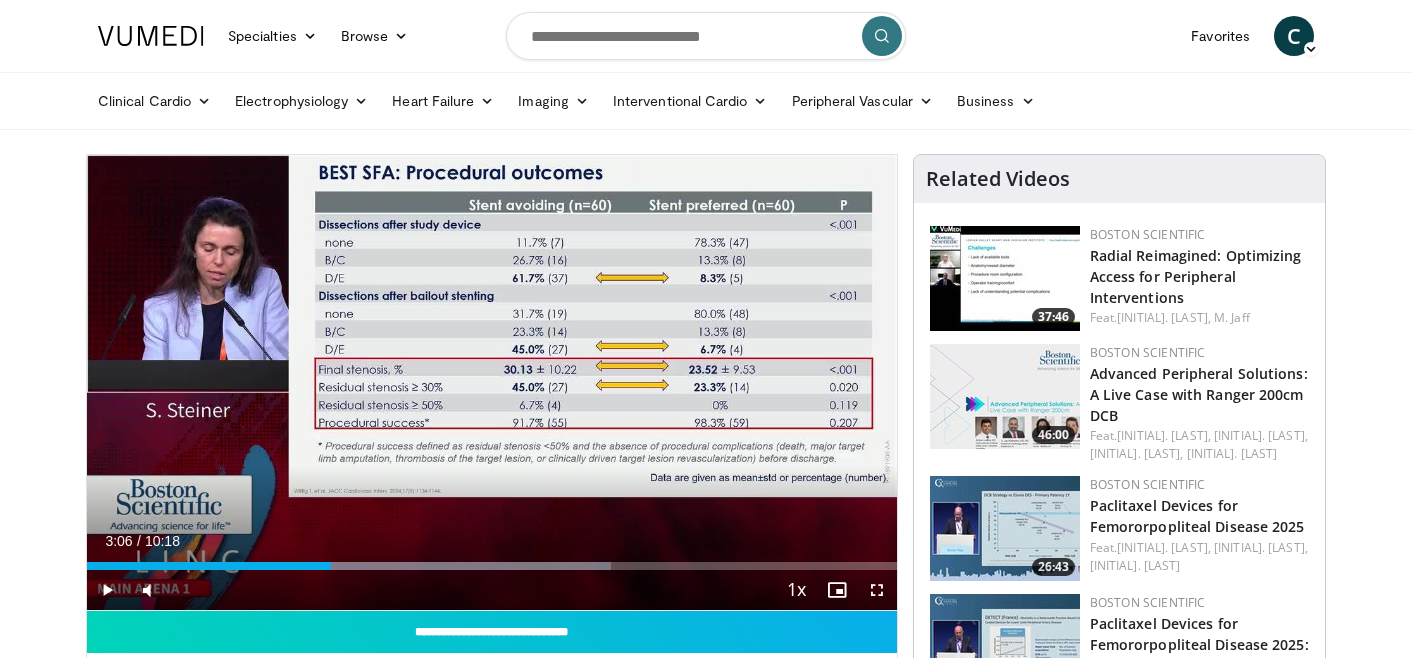 scroll, scrollTop: 0, scrollLeft: 0, axis: both 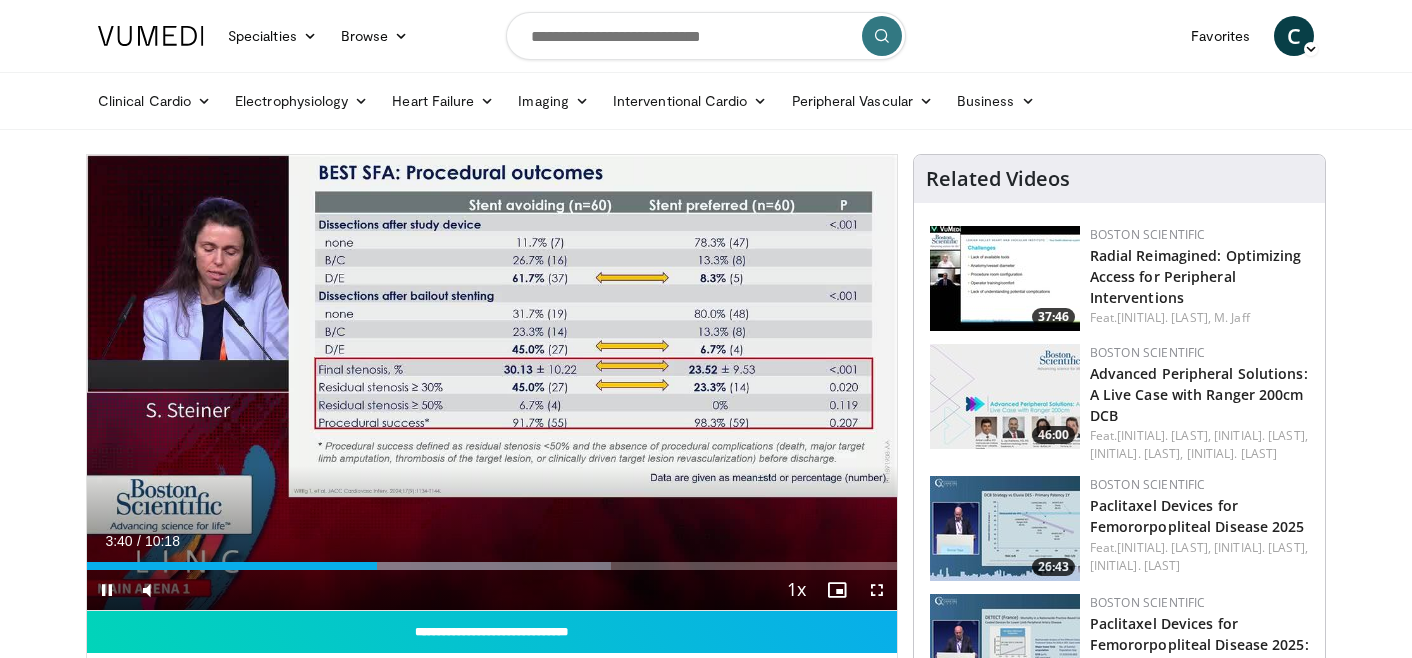 click on "**********" at bounding box center (492, 383) 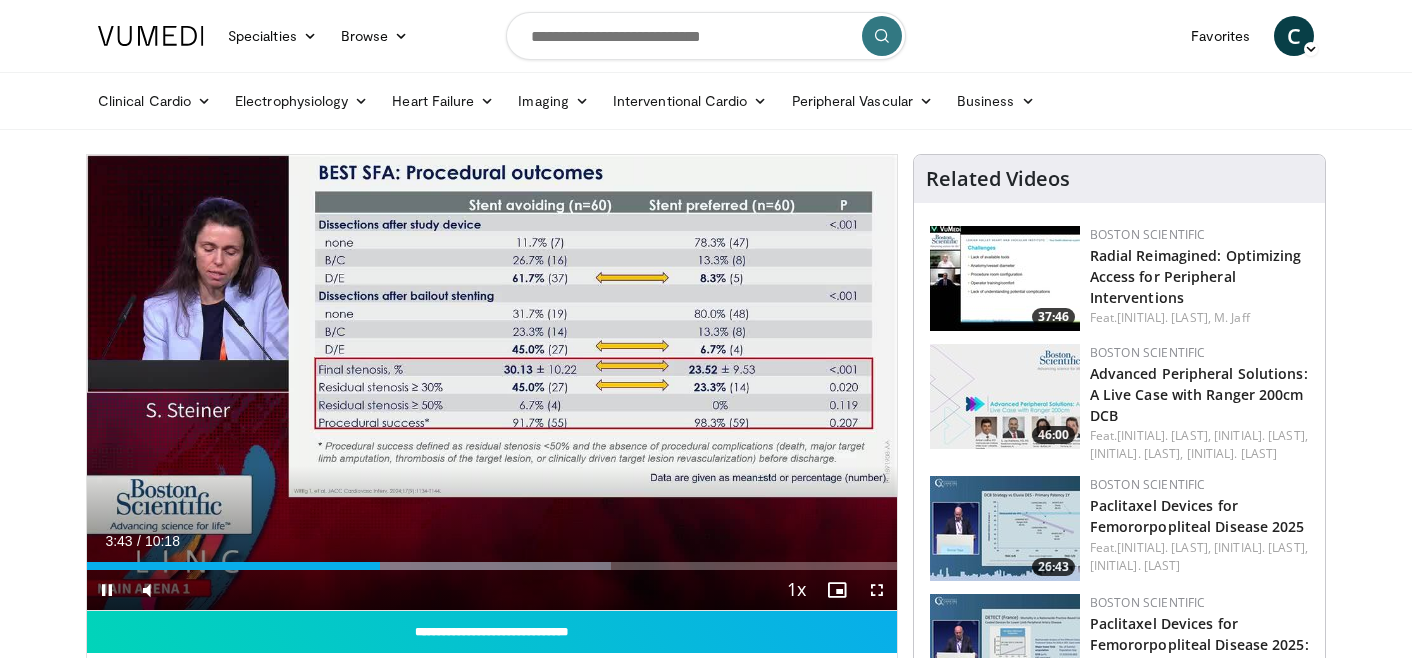 click at bounding box center (107, 590) 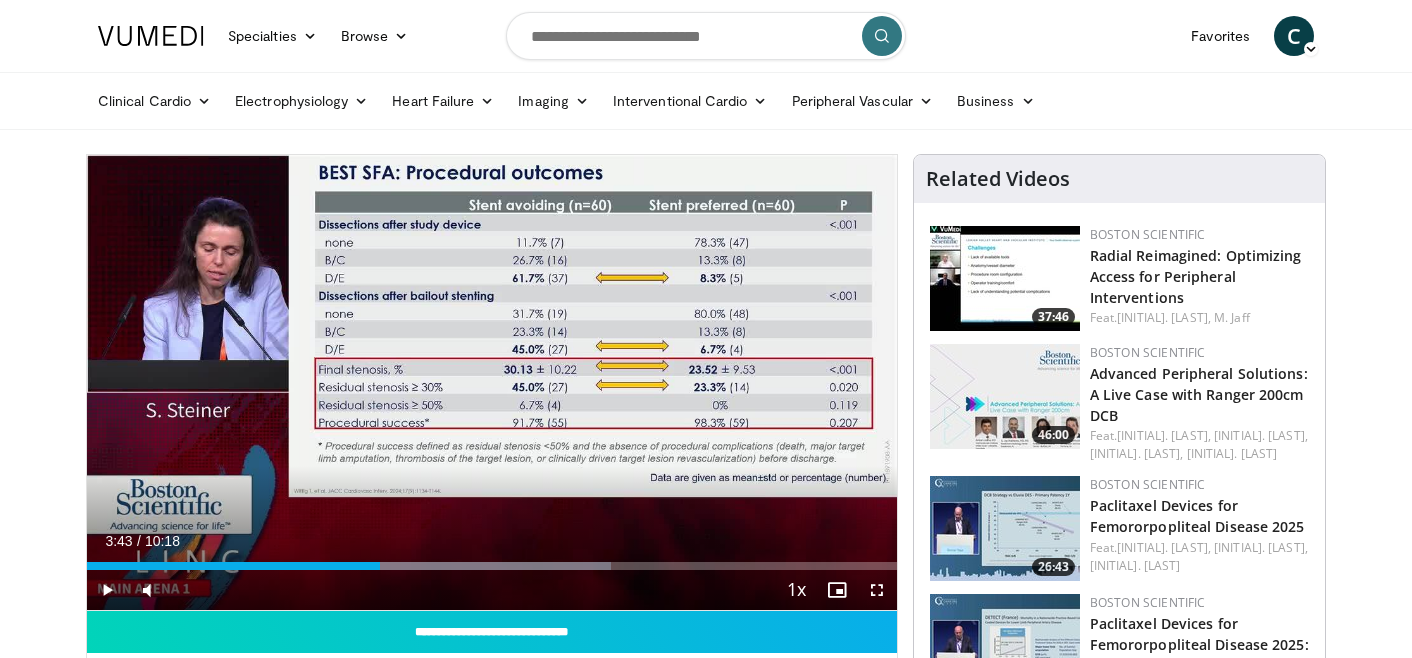 click at bounding box center (107, 590) 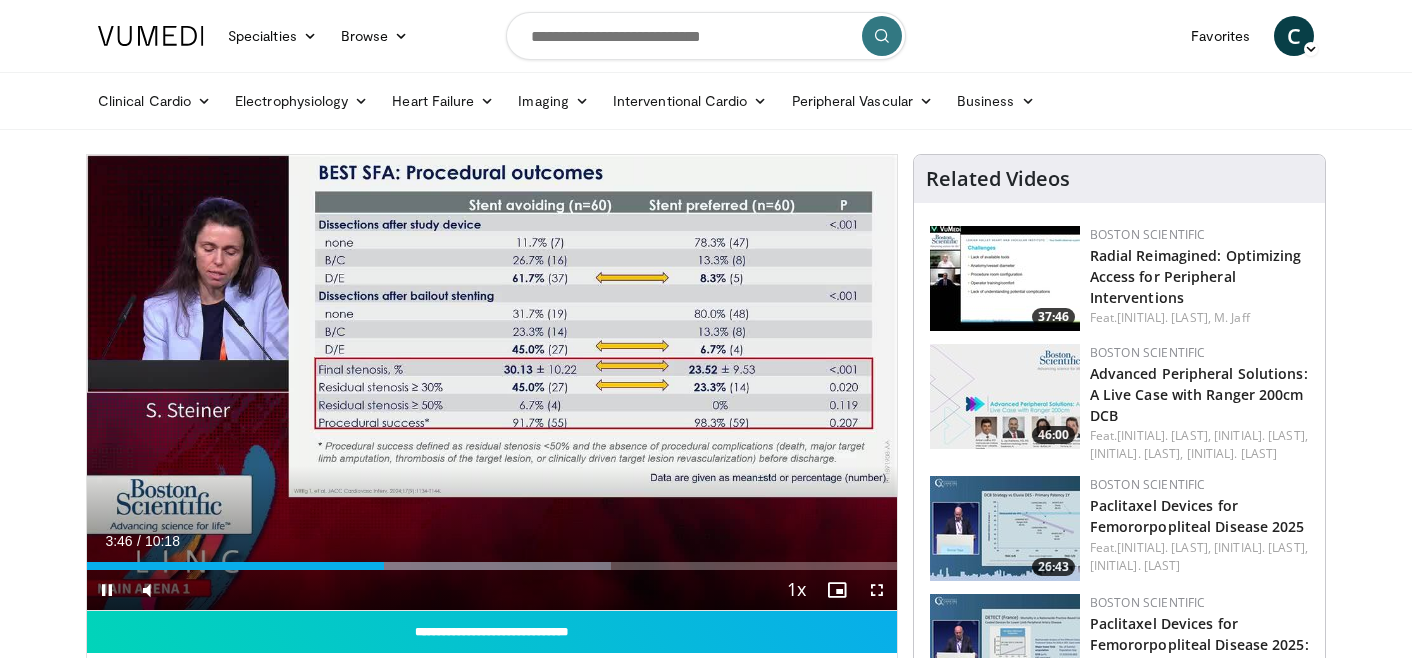 click at bounding box center [107, 590] 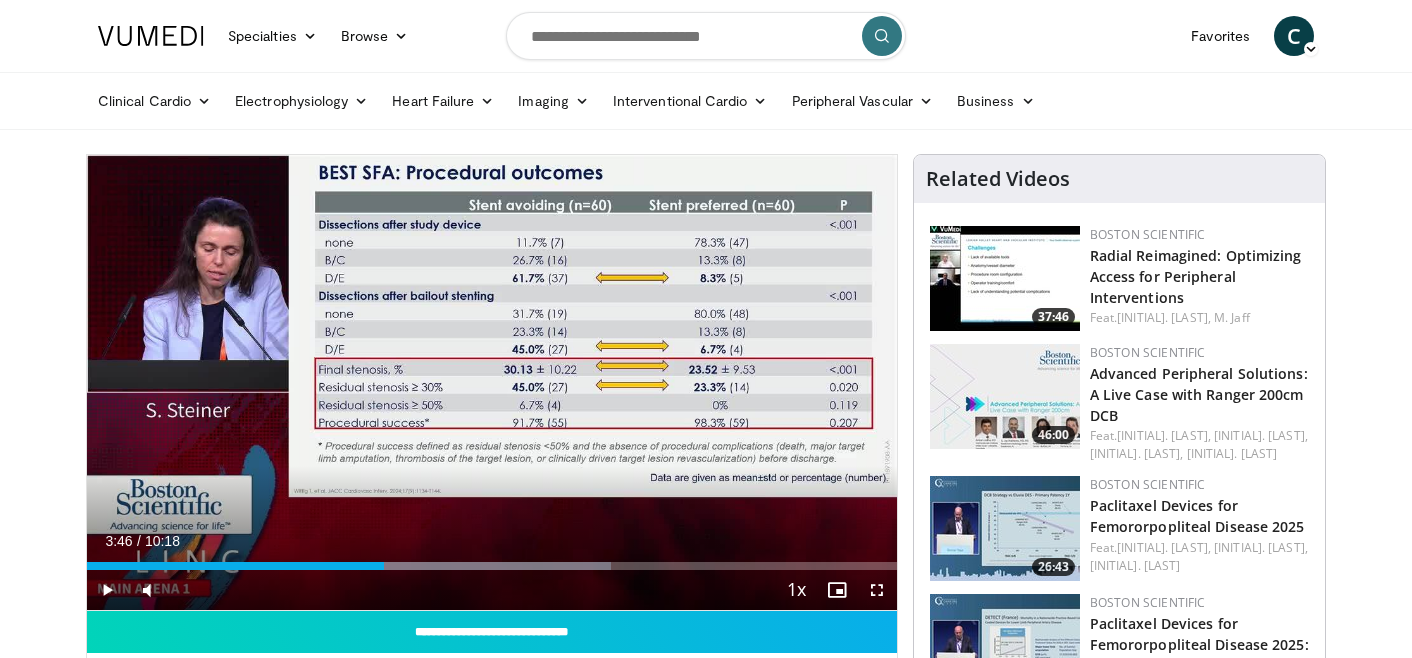 click at bounding box center [107, 590] 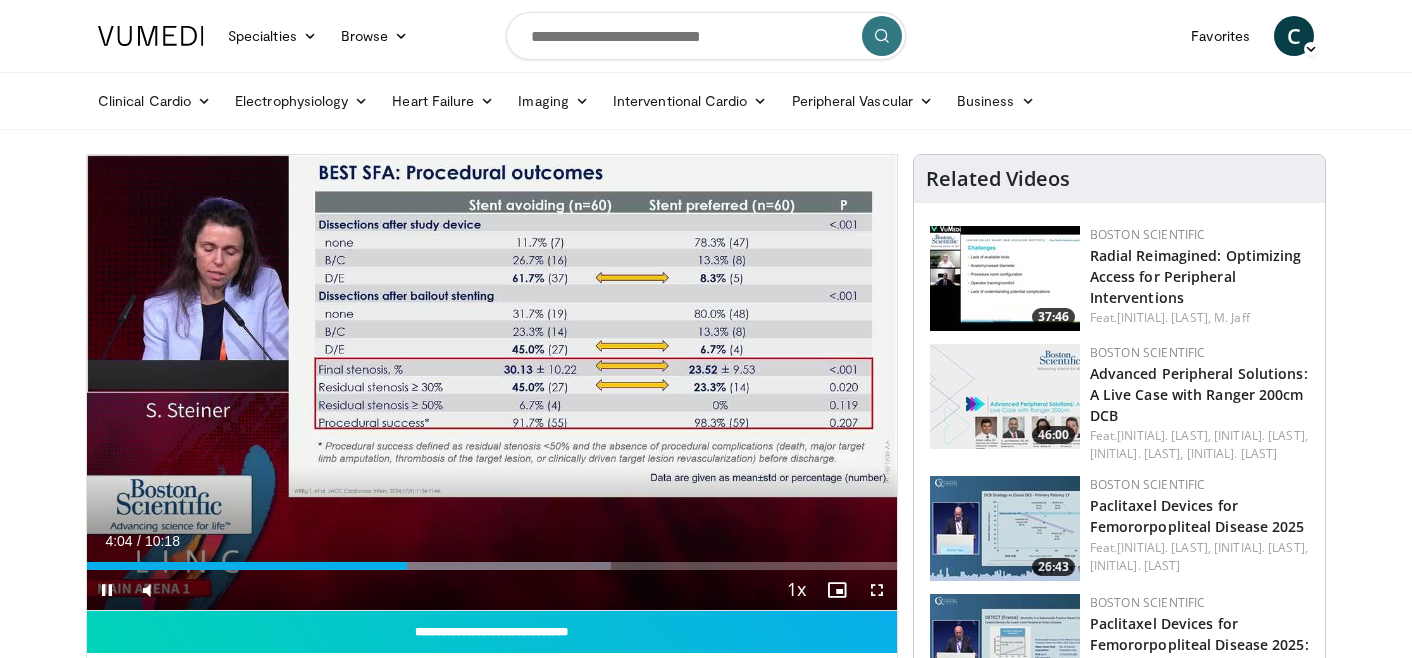 click on "**********" at bounding box center (492, 383) 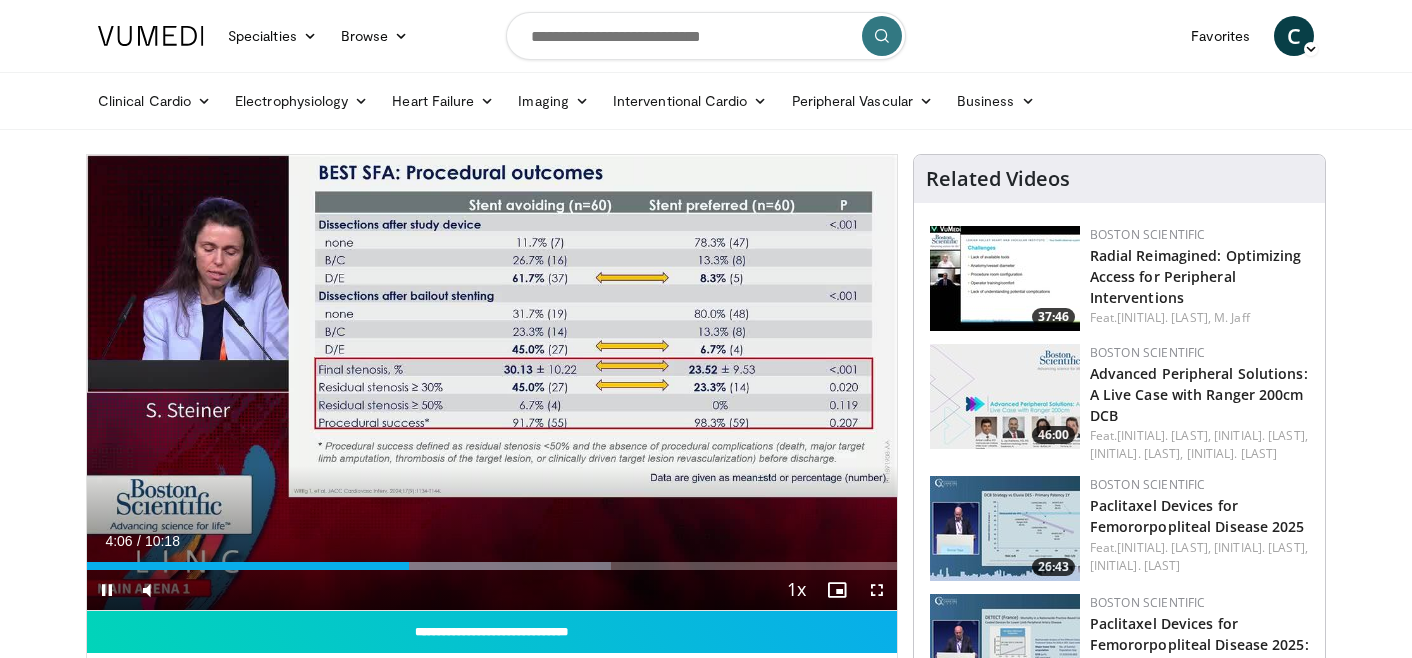 click at bounding box center [107, 590] 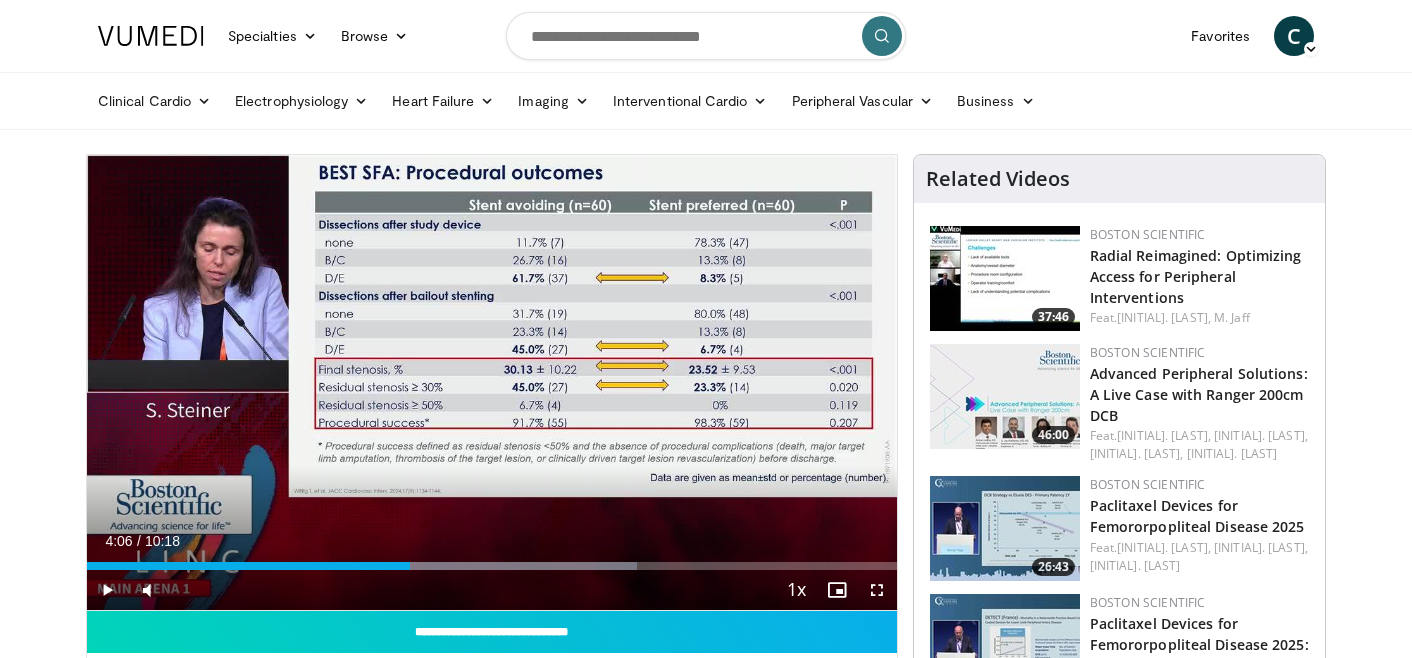 click at bounding box center (107, 590) 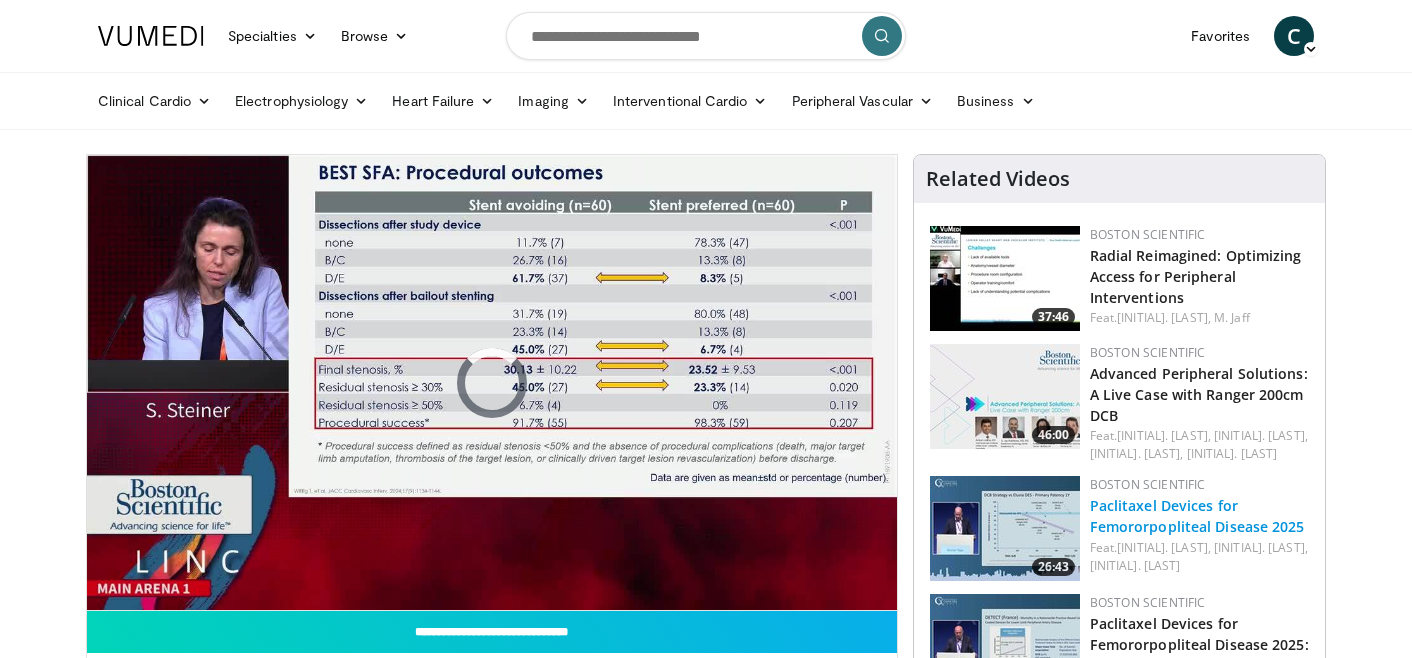 click on "Paclitaxel Devices for Femororpopliteal Disease 2025" at bounding box center (1197, 516) 